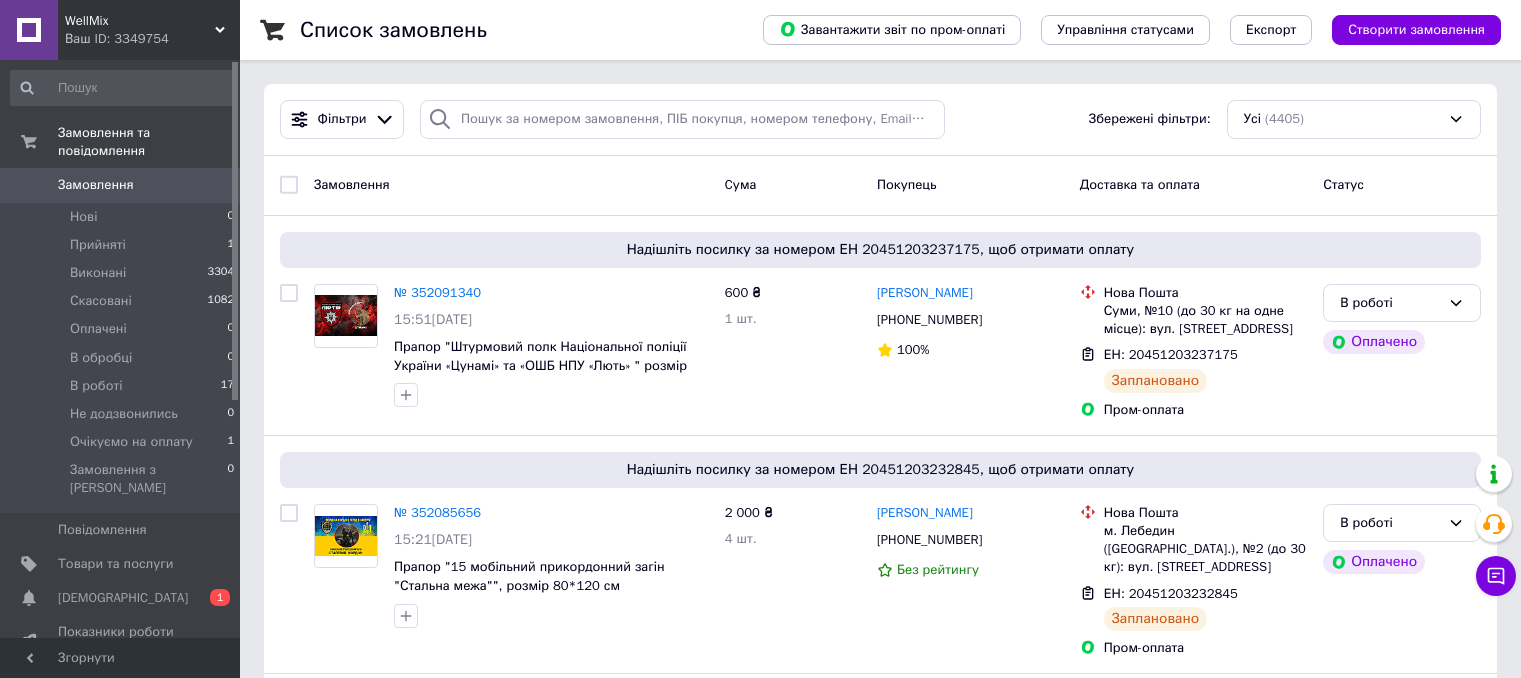 scroll, scrollTop: 0, scrollLeft: 0, axis: both 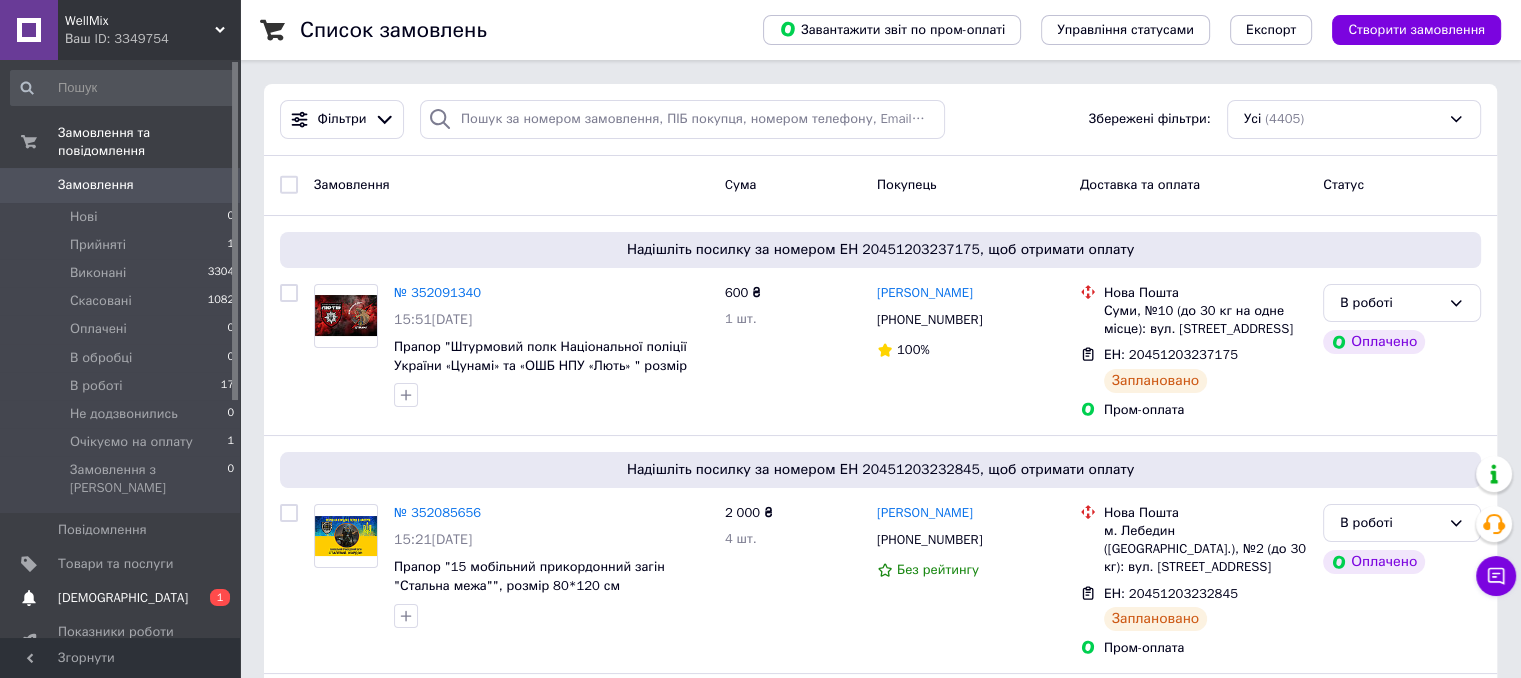 click on "[DEMOGRAPHIC_DATA]" at bounding box center [123, 598] 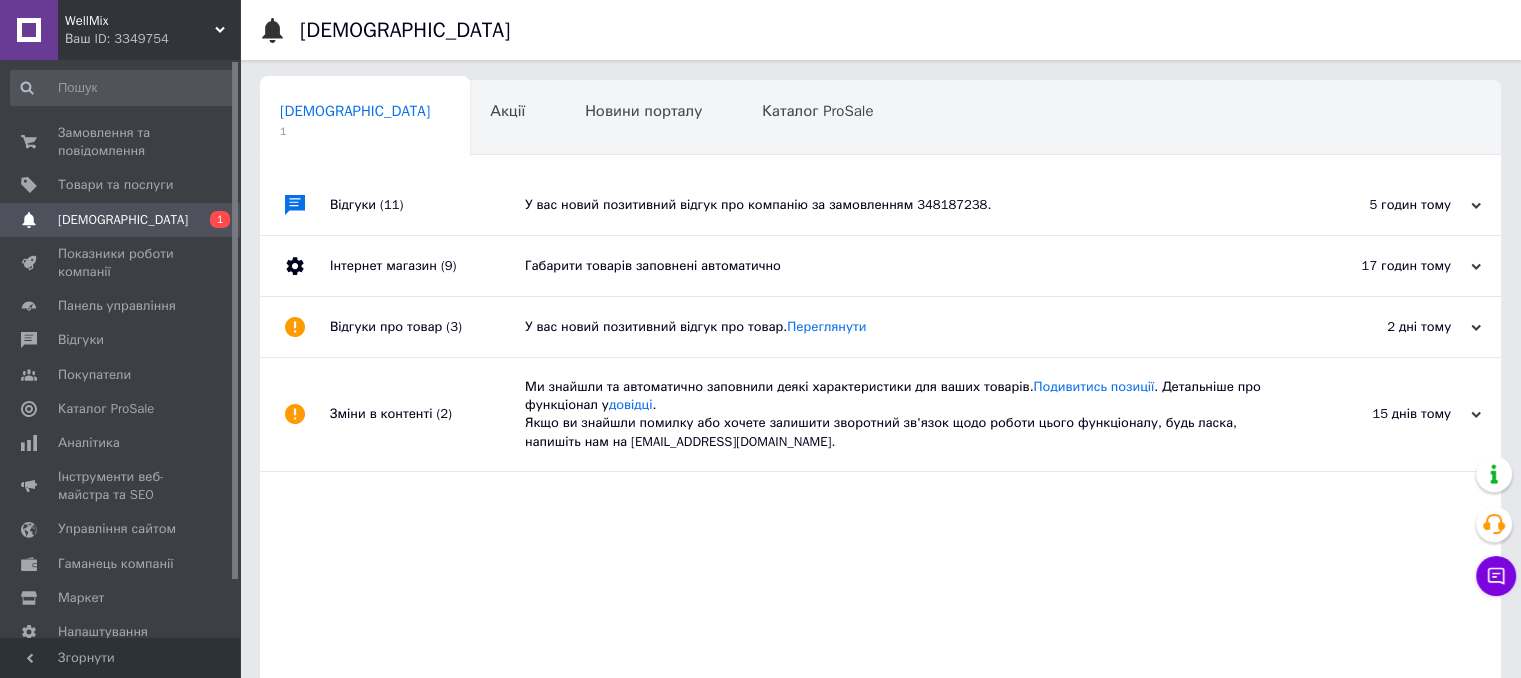 click on "У вас новий позитивний відгук про компанію за замовленням 348187238." at bounding box center (903, 205) 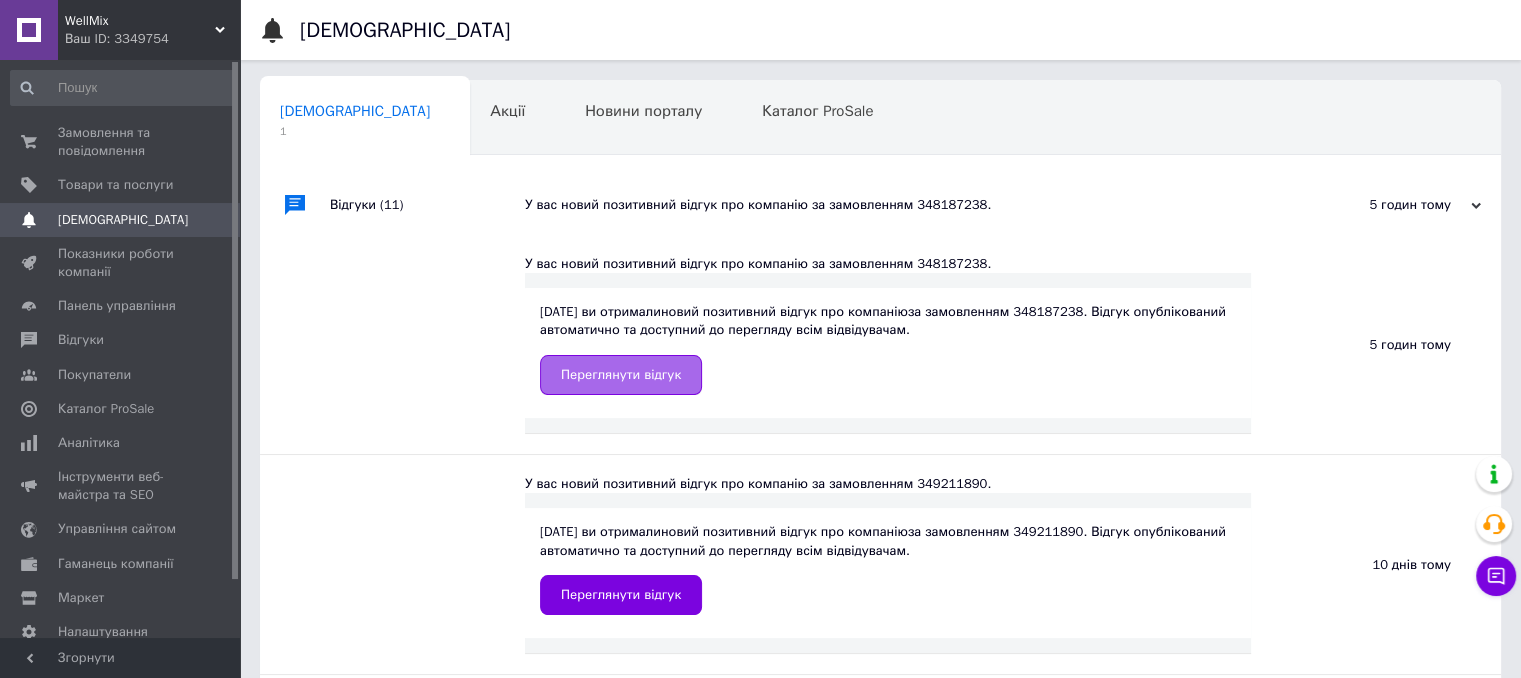 click on "Переглянути відгук" at bounding box center (621, 375) 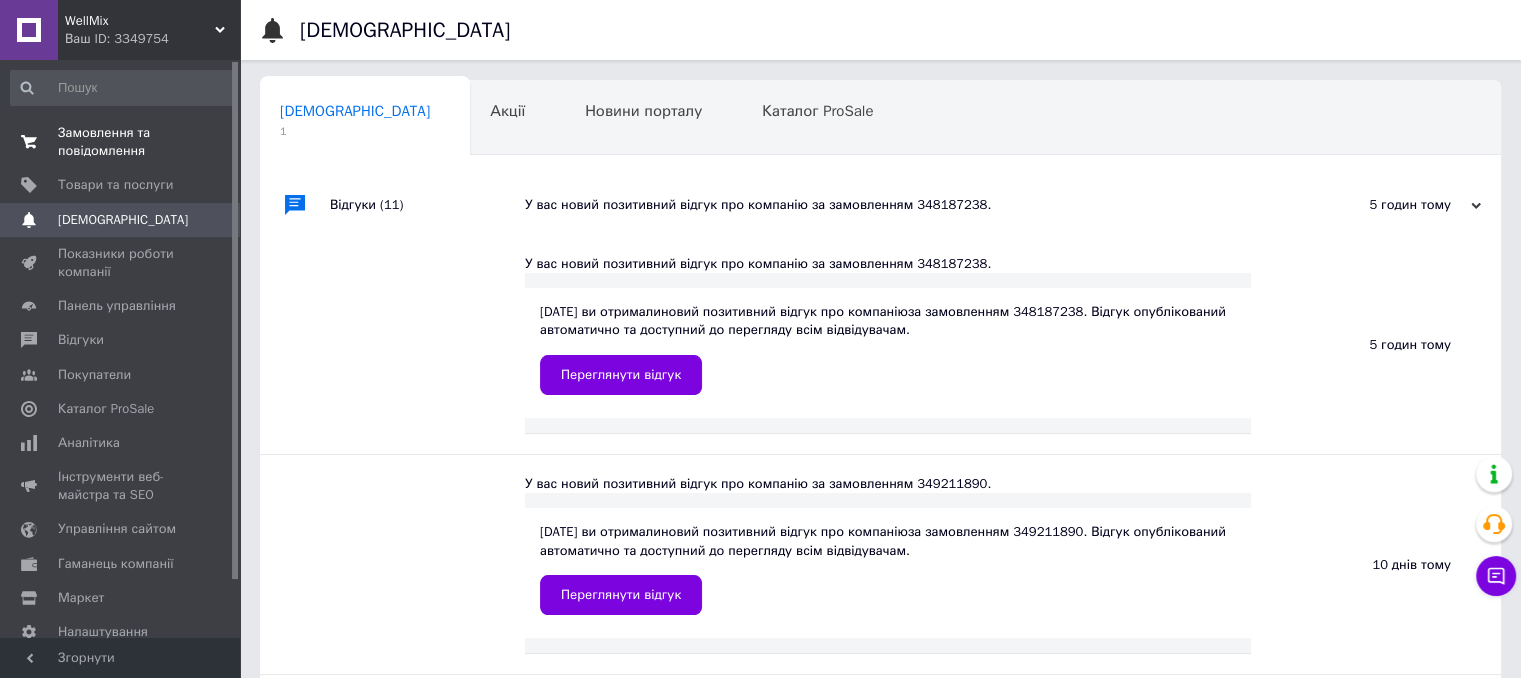 click on "Замовлення та повідомлення" at bounding box center [121, 142] 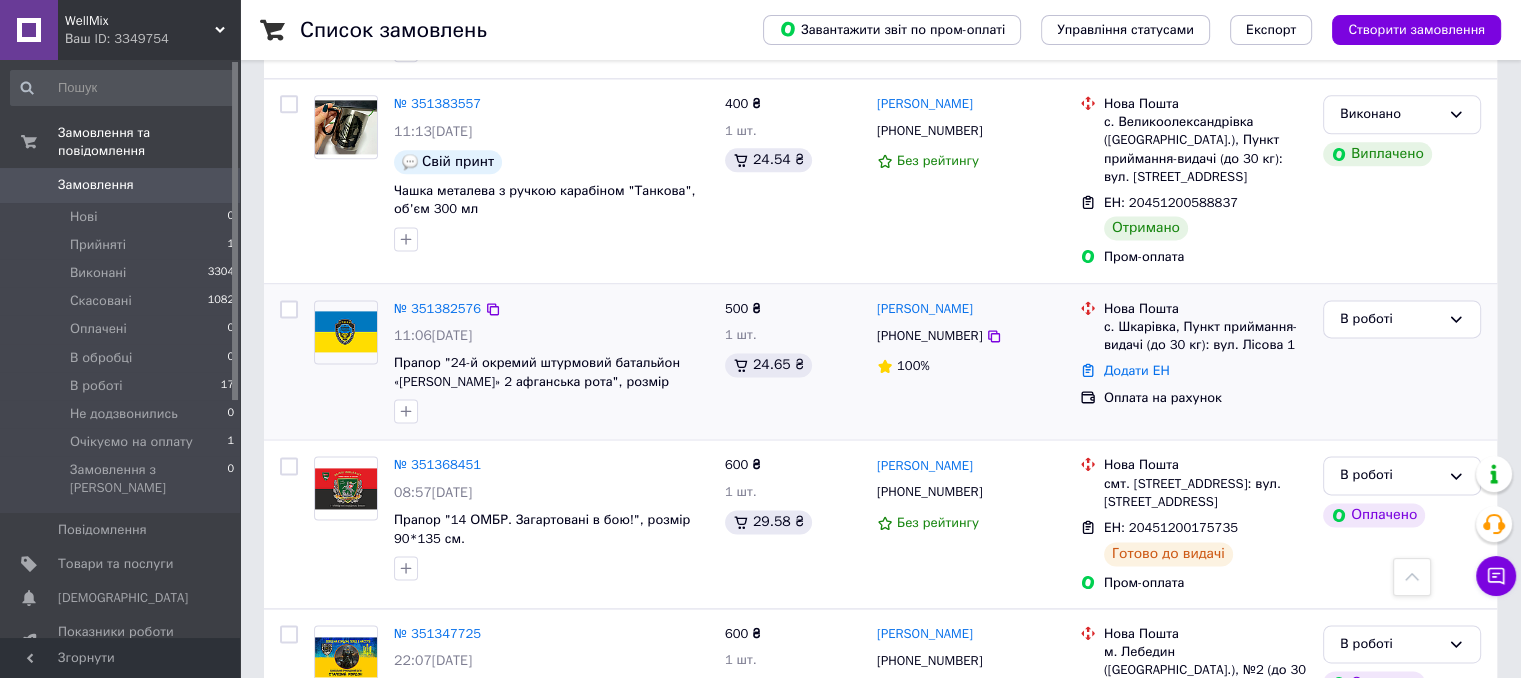 scroll, scrollTop: 2700, scrollLeft: 0, axis: vertical 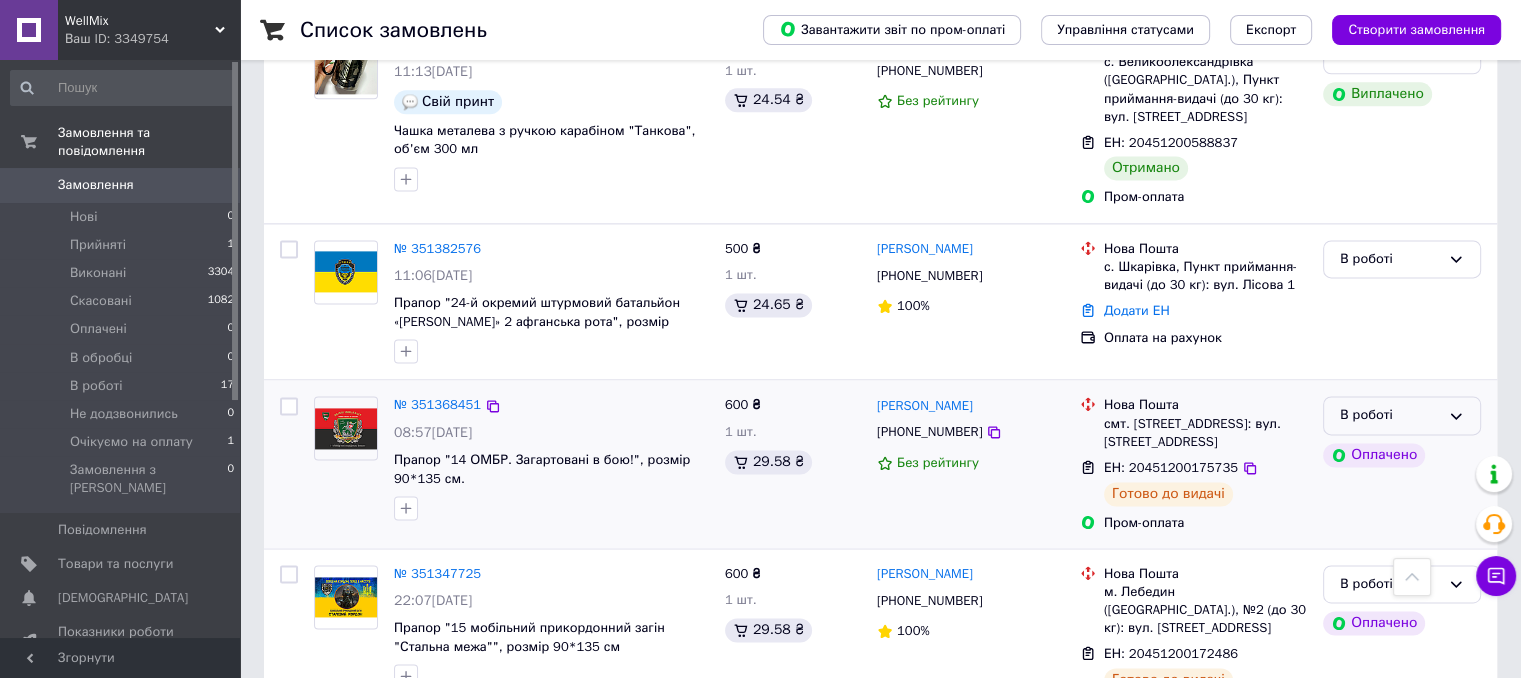 click on "В роботі" at bounding box center [1390, 415] 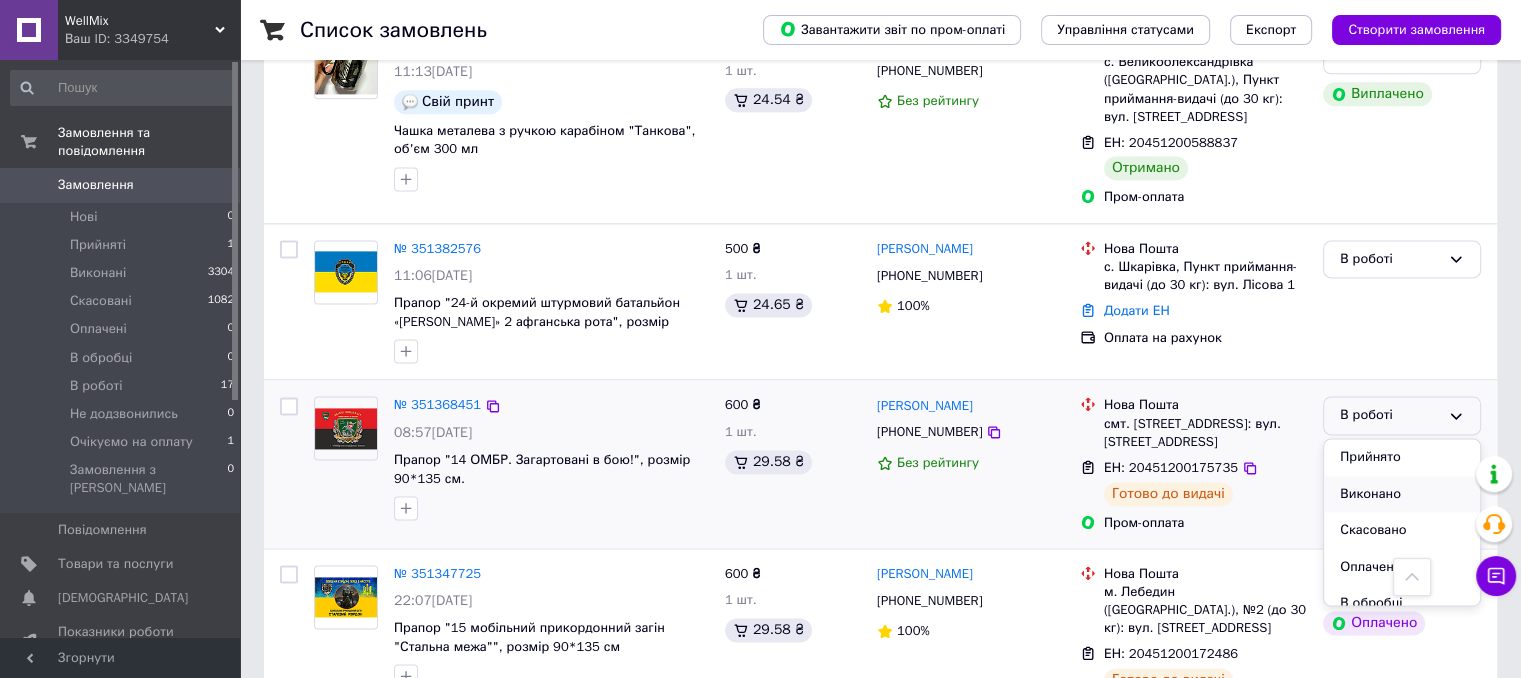 click on "Виконано" at bounding box center [1402, 494] 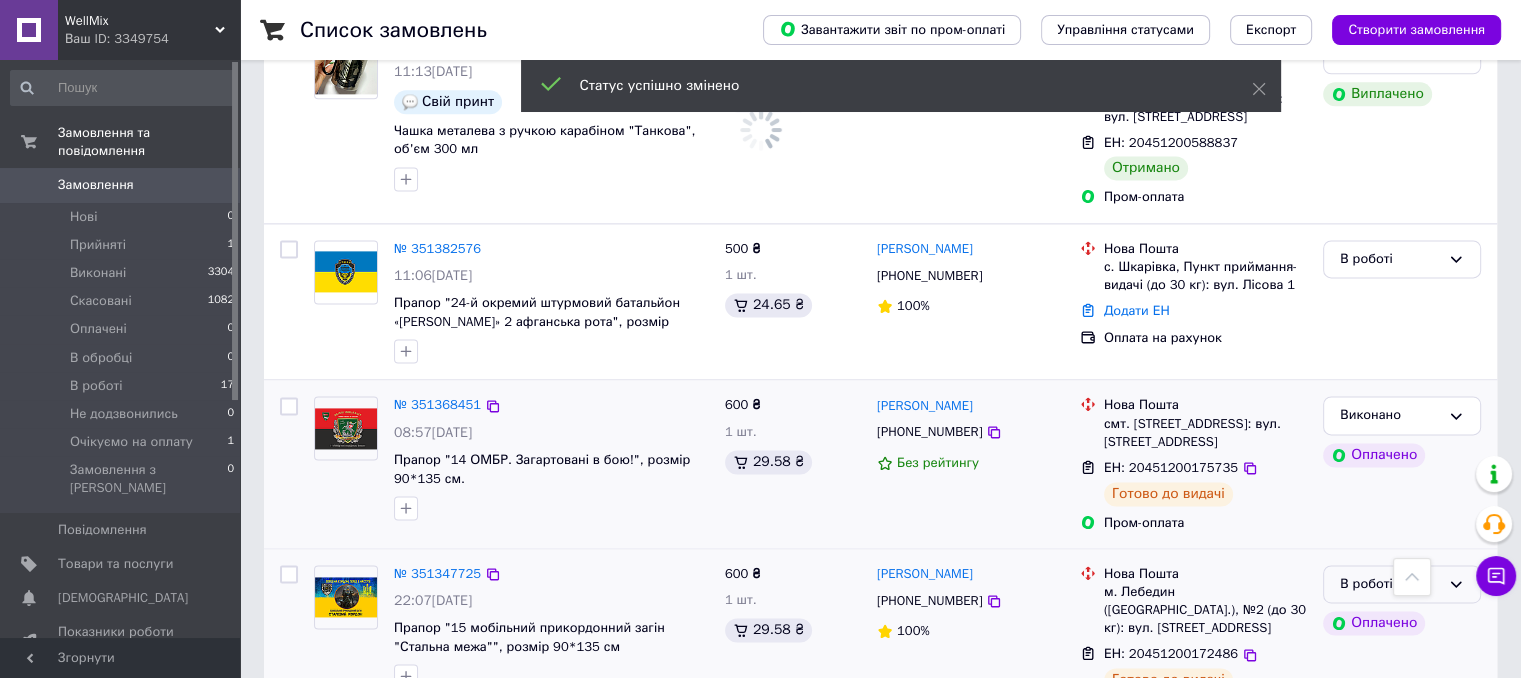 click on "В роботі" at bounding box center [1390, 584] 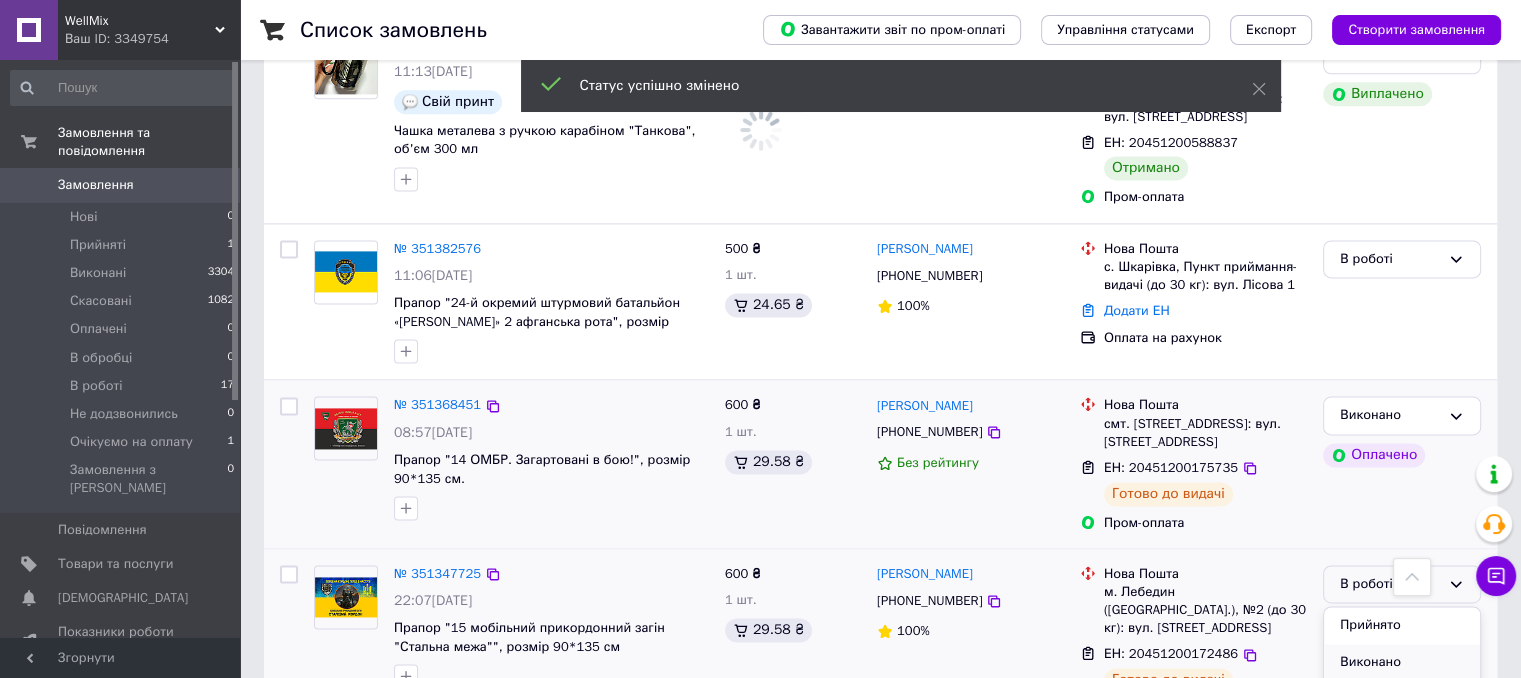 click on "Виконано" at bounding box center (1402, 662) 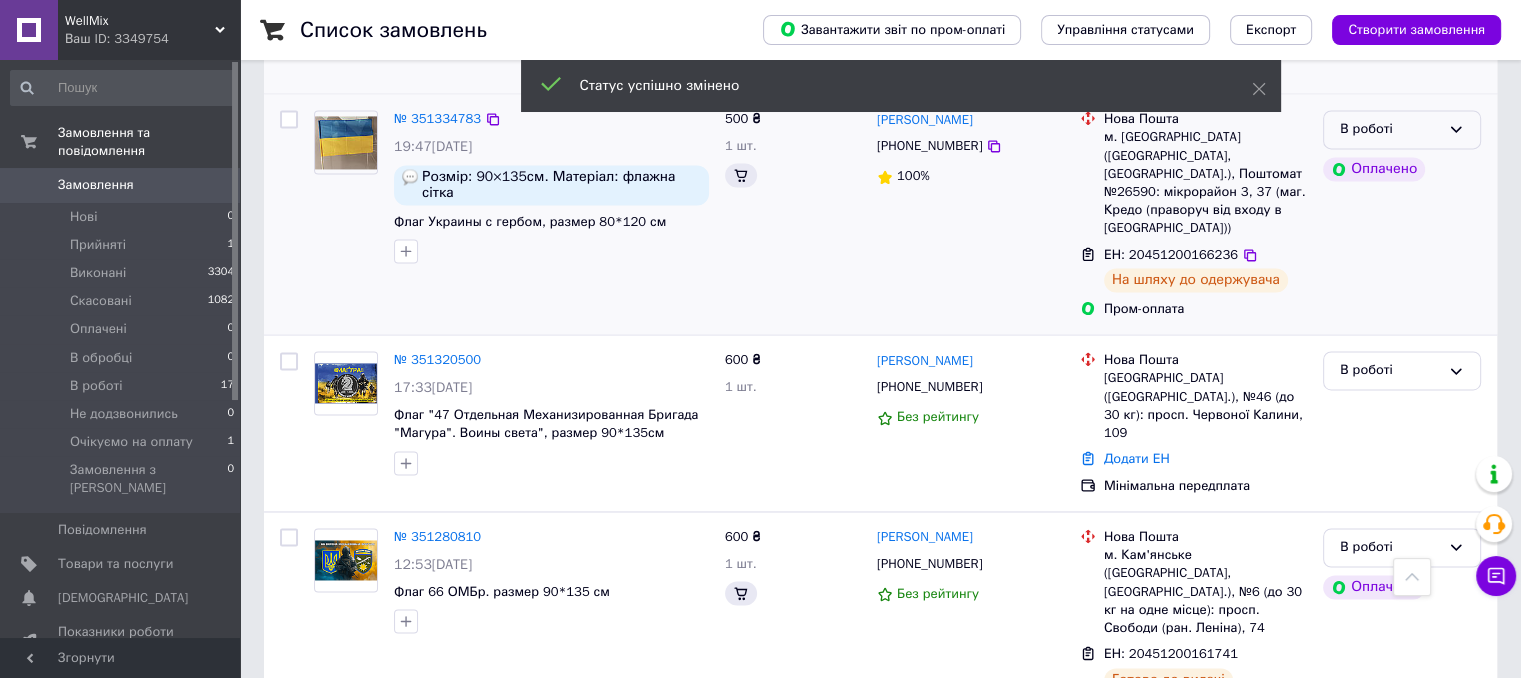 scroll, scrollTop: 3081, scrollLeft: 0, axis: vertical 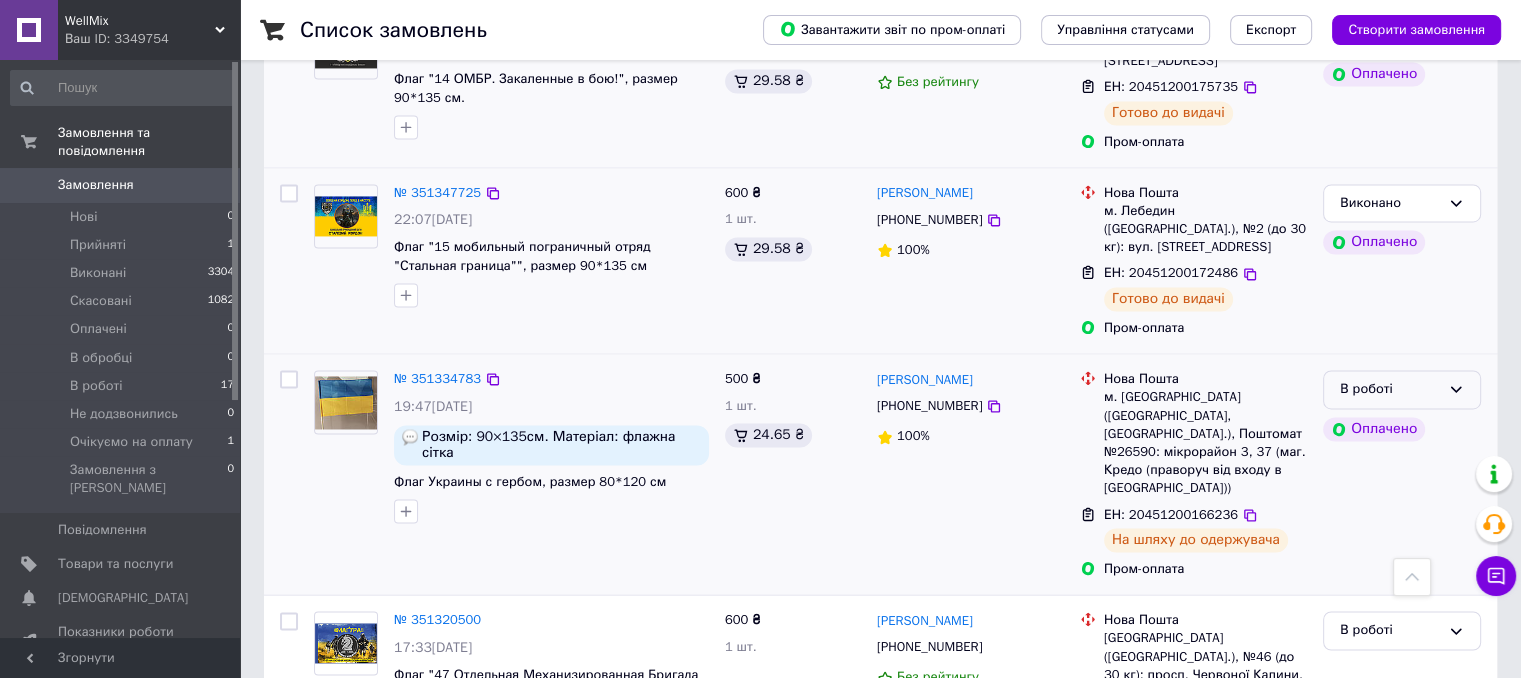 click on "В роботі" at bounding box center (1390, 389) 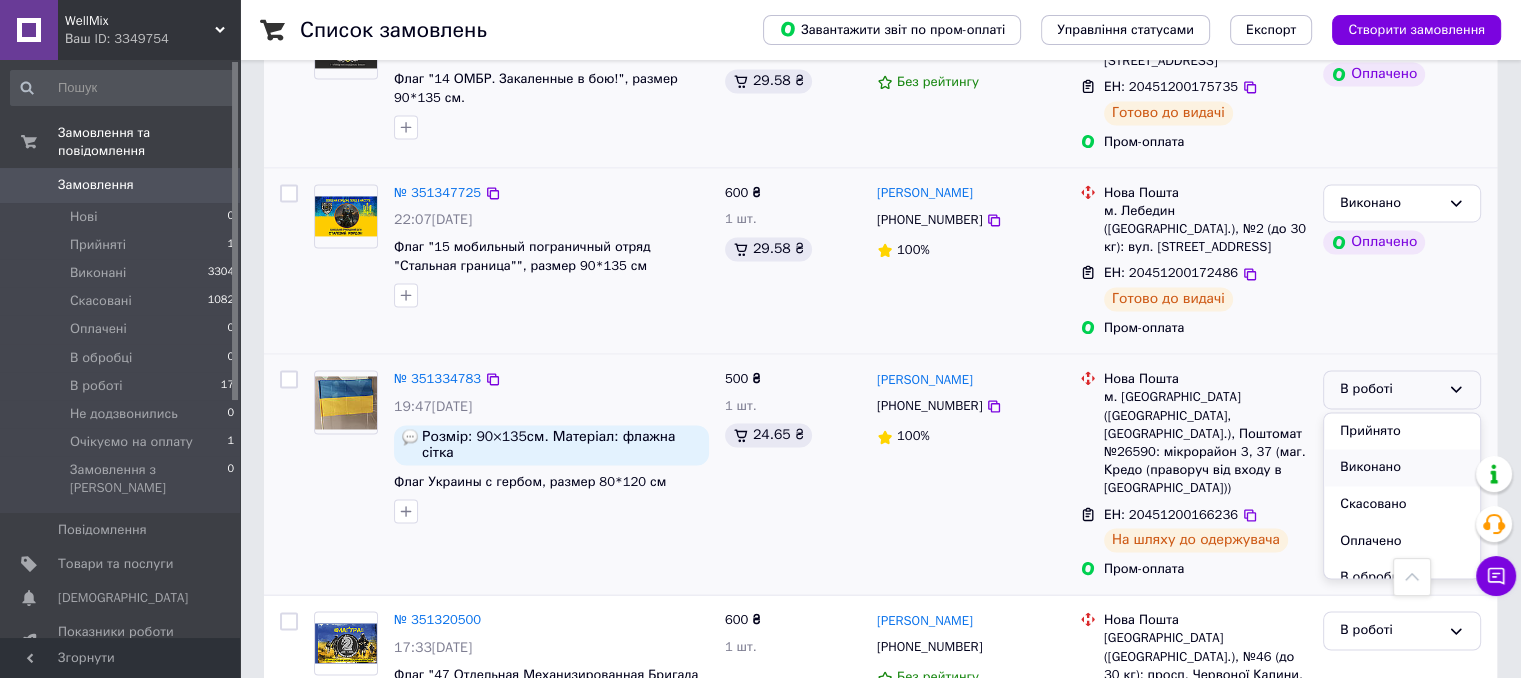click on "Виконано" at bounding box center [1402, 467] 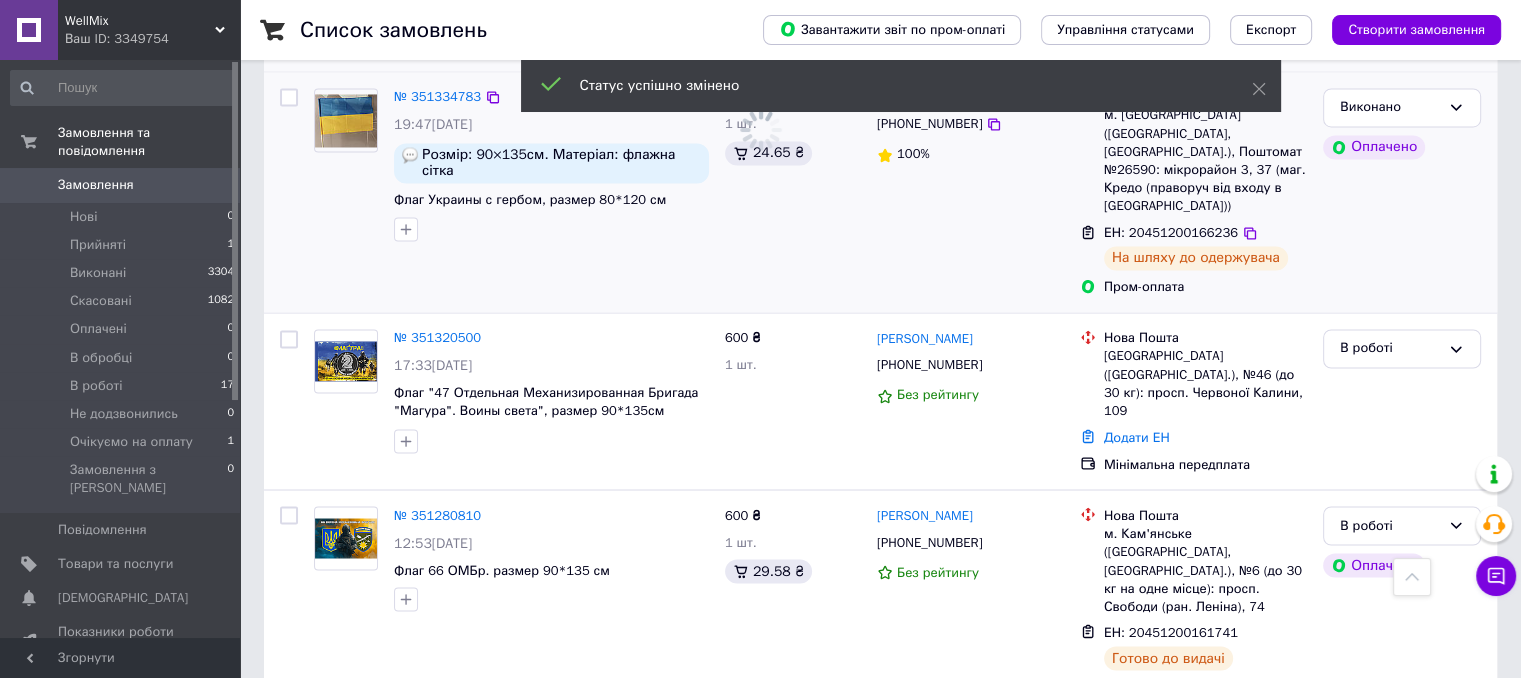 scroll, scrollTop: 3380, scrollLeft: 0, axis: vertical 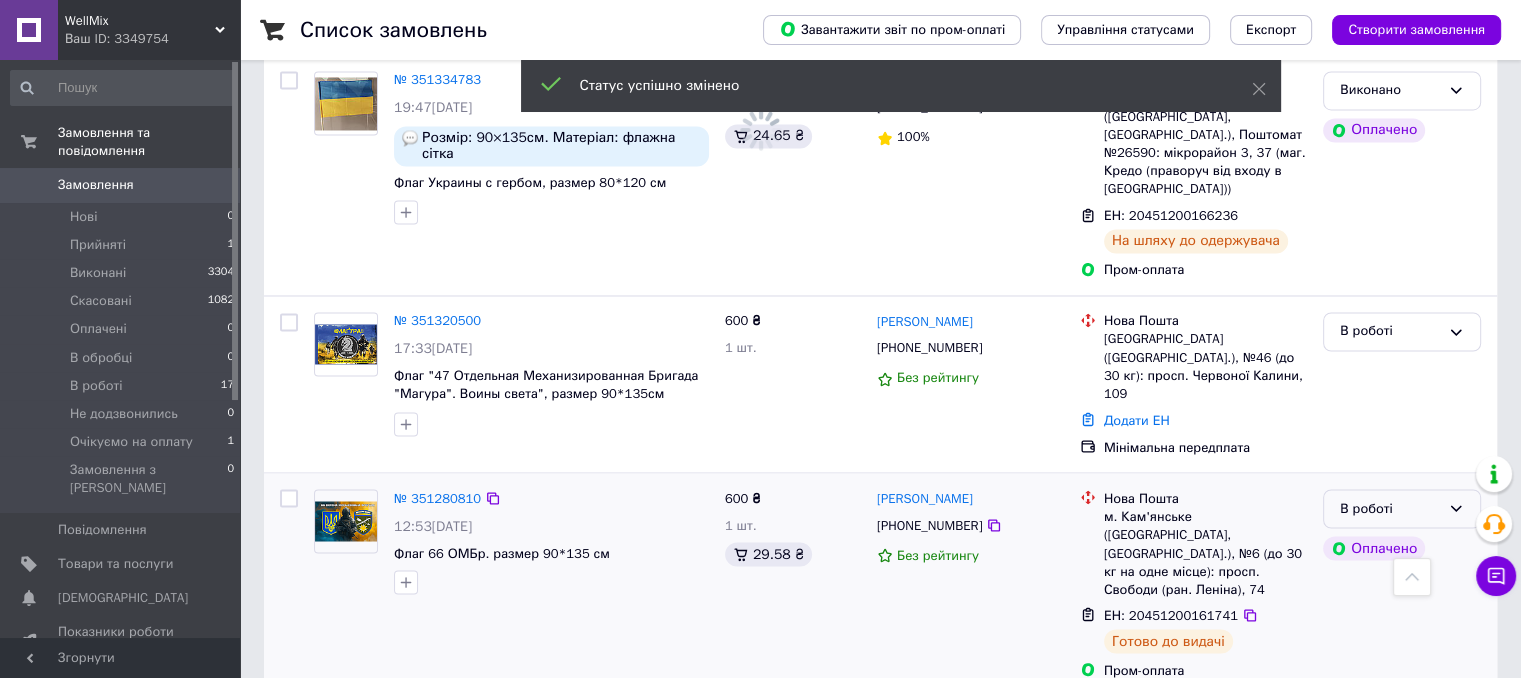 click on "В роботі" at bounding box center [1390, 508] 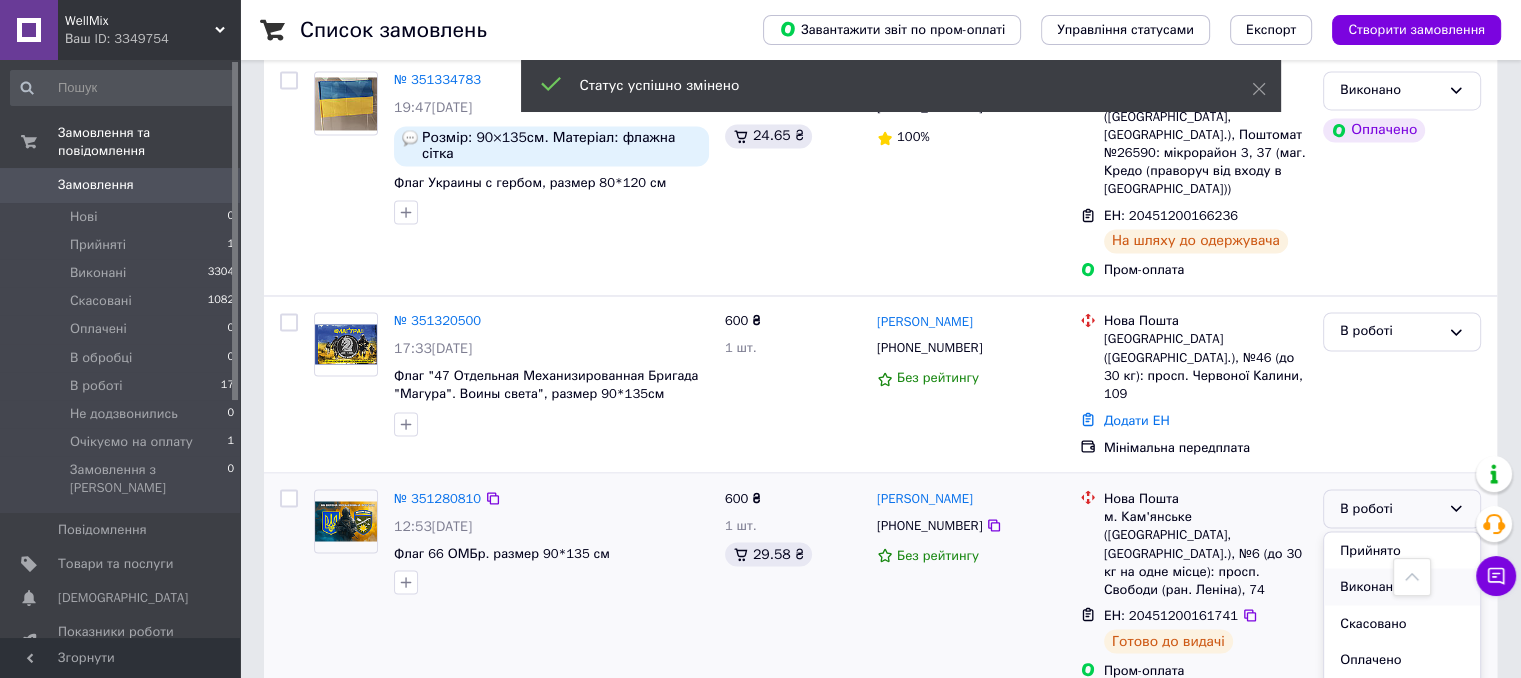 click on "Виконано" at bounding box center (1402, 586) 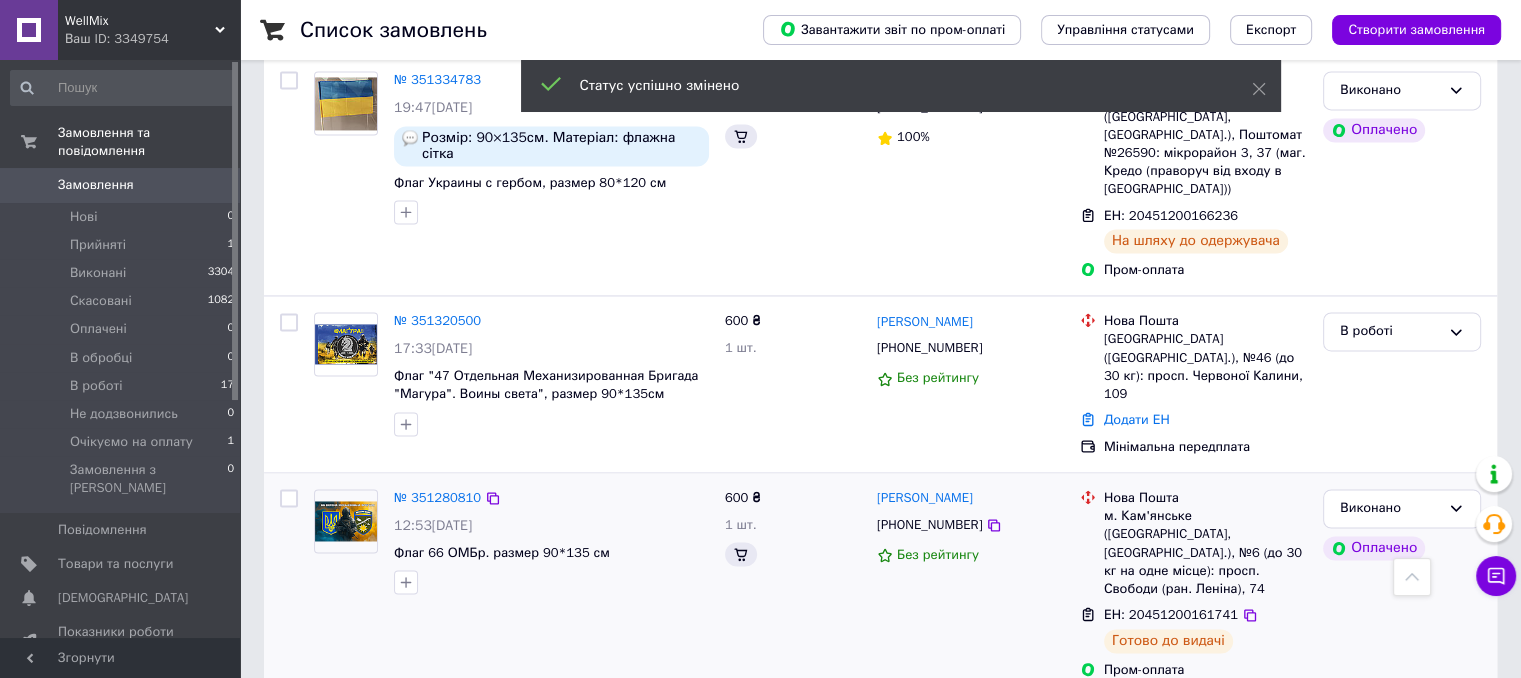scroll, scrollTop: 3380, scrollLeft: 0, axis: vertical 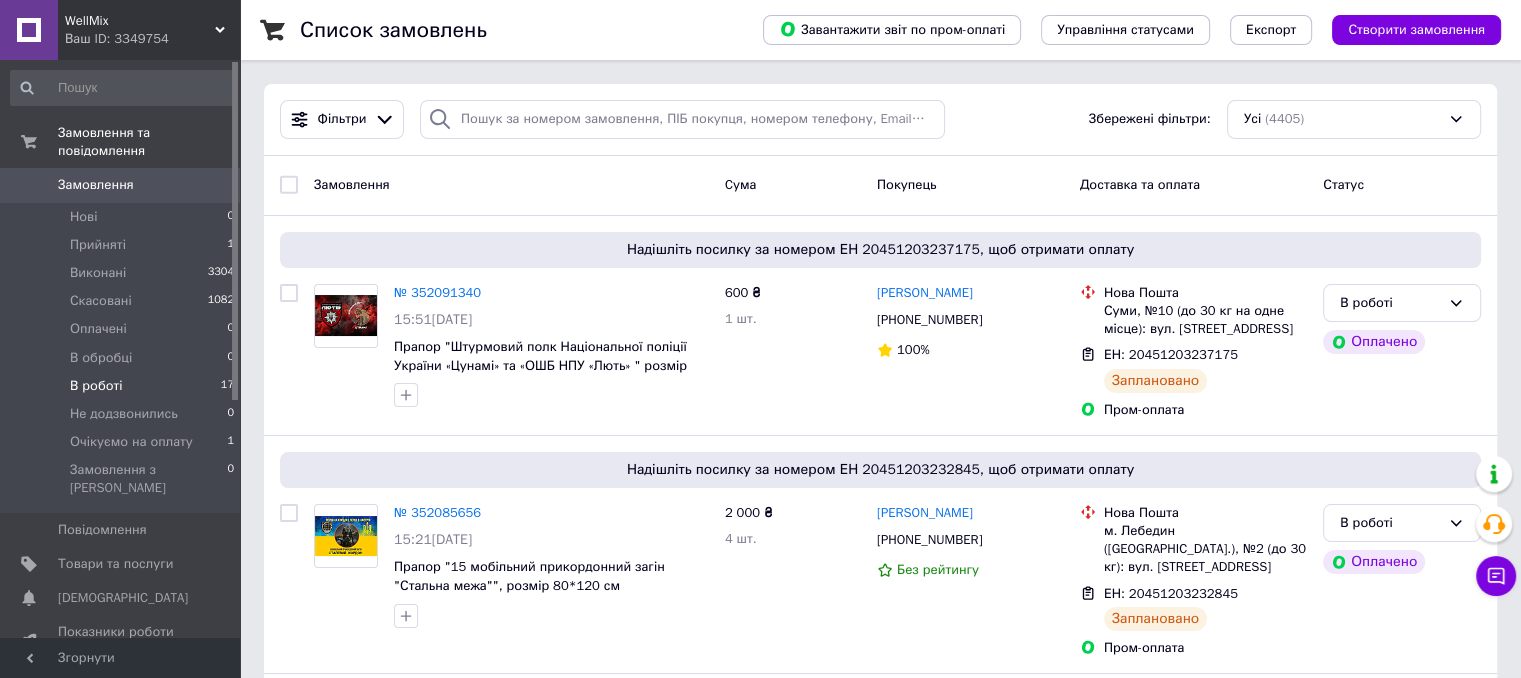 click on "В роботі 17" at bounding box center [123, 386] 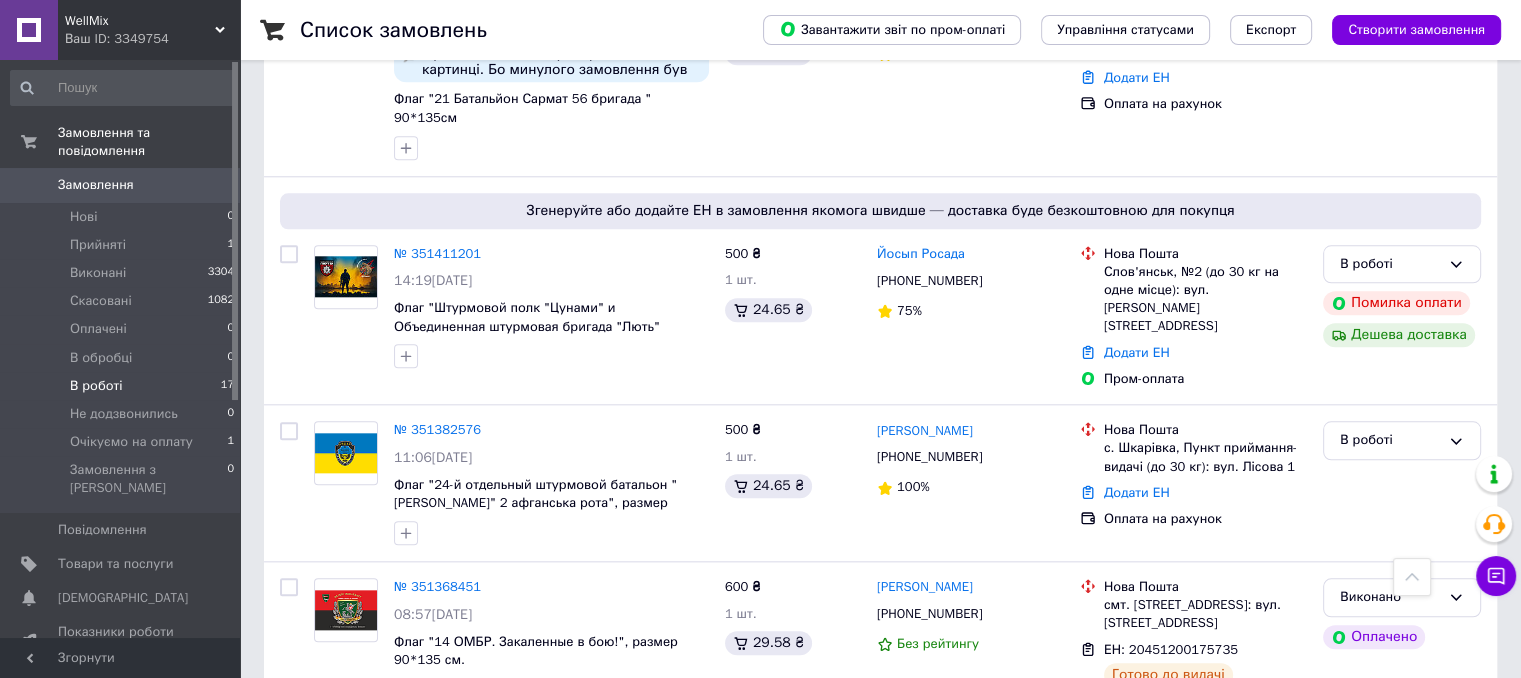 scroll, scrollTop: 2016, scrollLeft: 0, axis: vertical 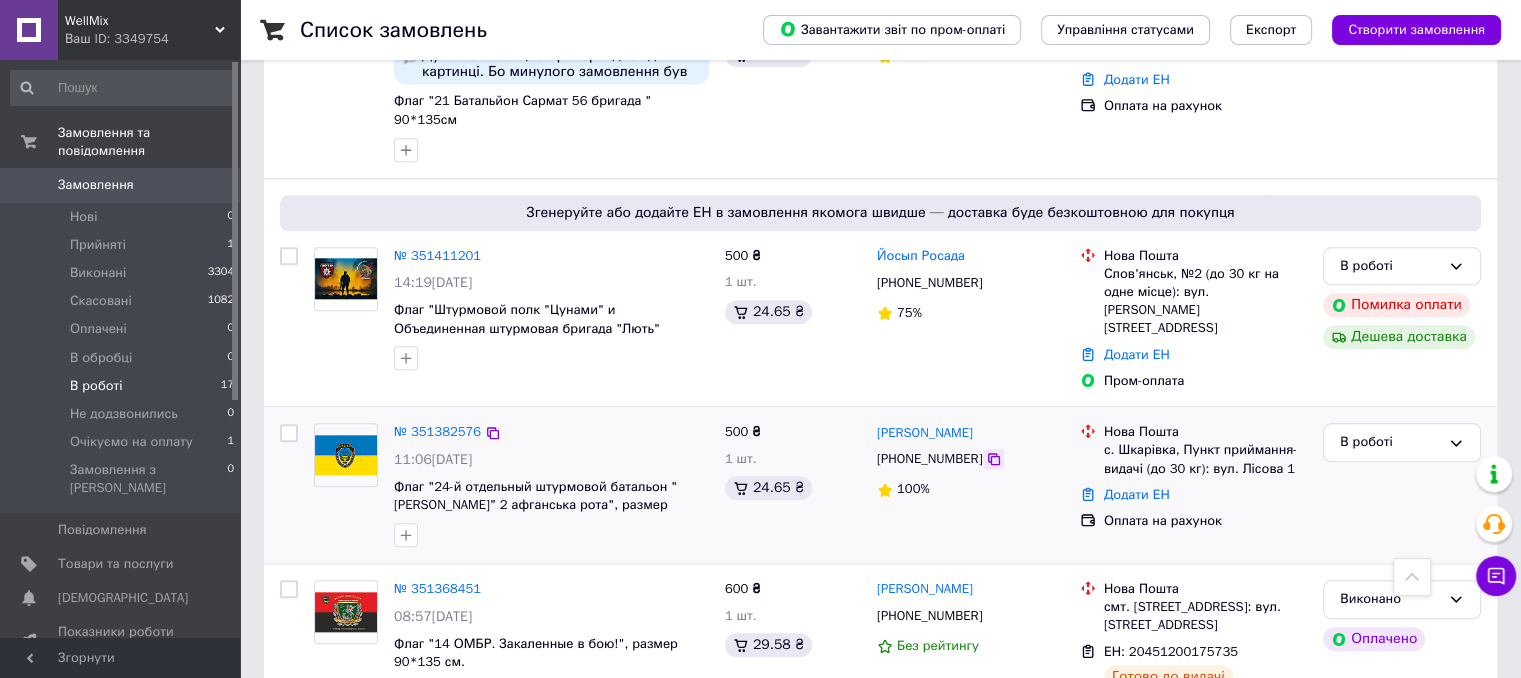 click 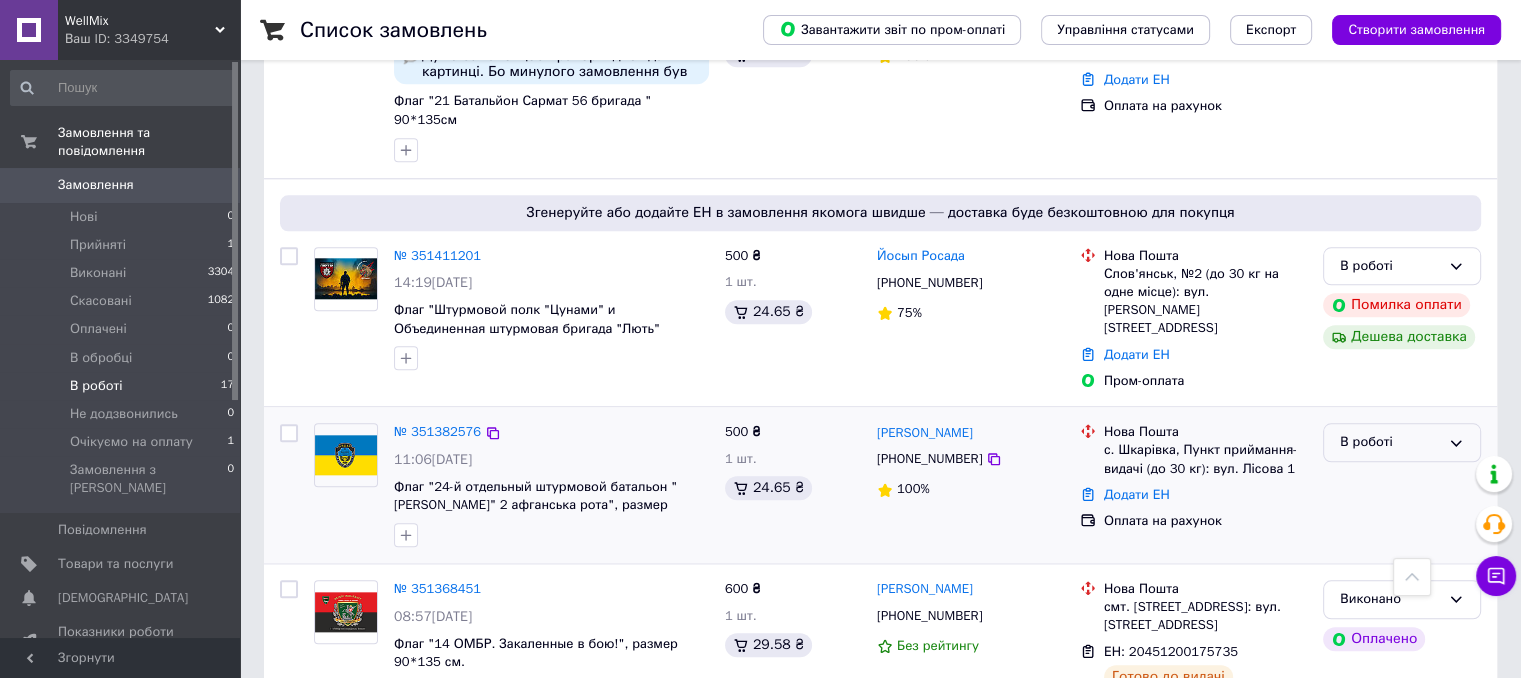 click on "В роботі" at bounding box center (1390, 442) 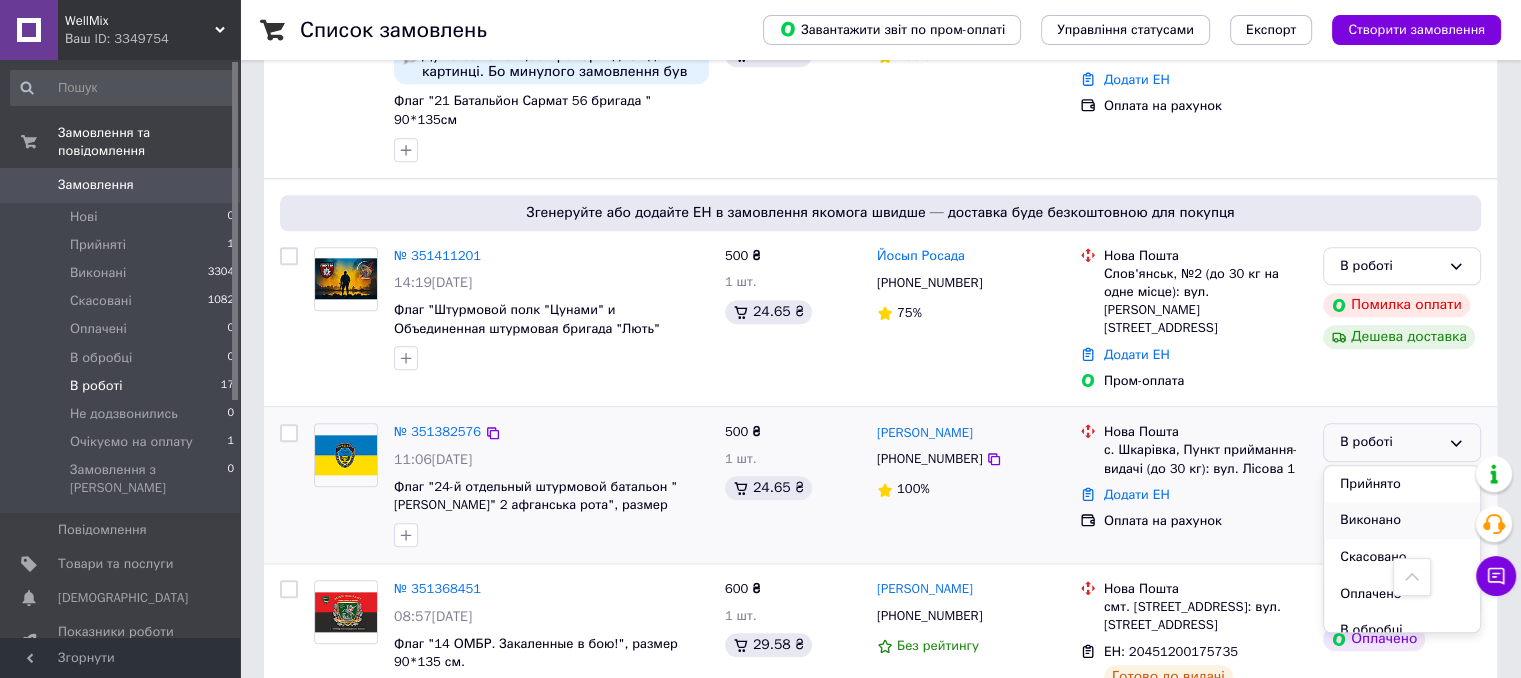 click on "Виконано" at bounding box center (1402, 520) 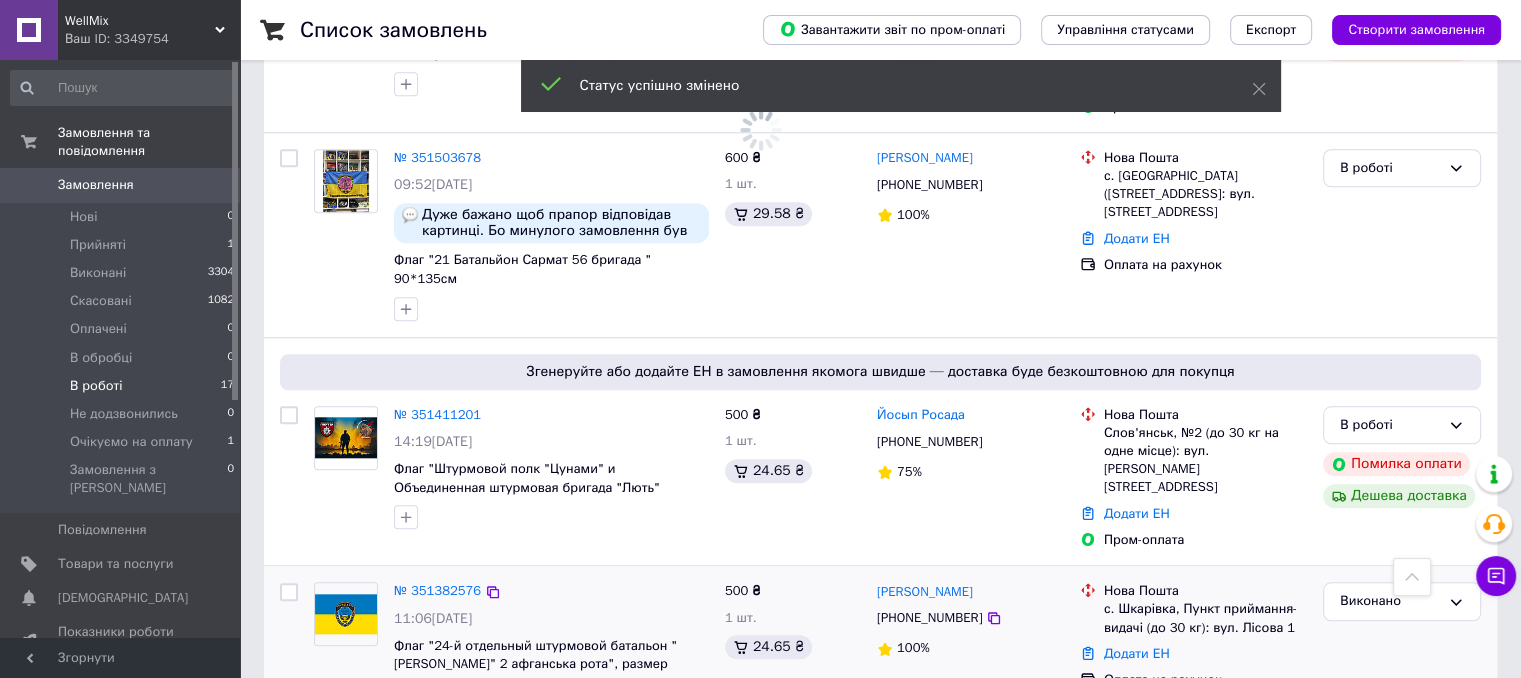 scroll, scrollTop: 1816, scrollLeft: 0, axis: vertical 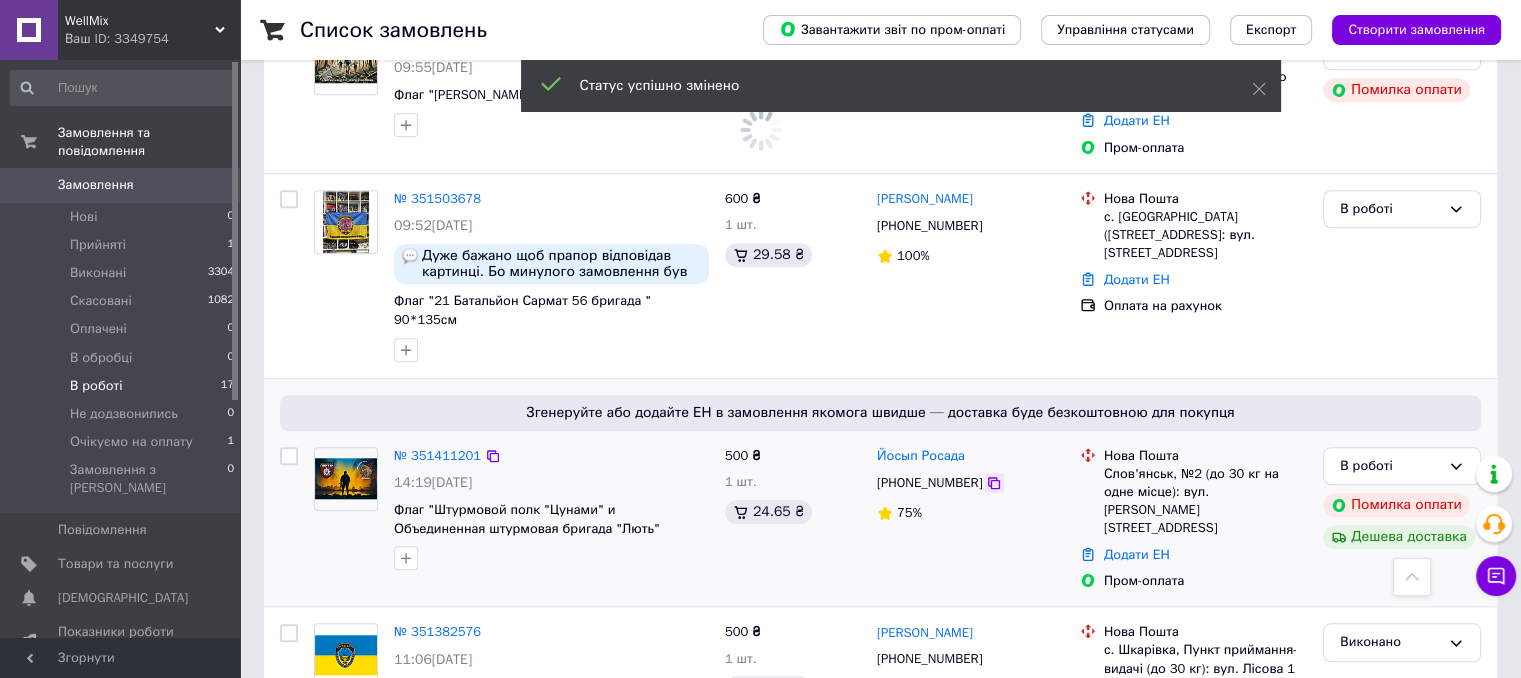 click 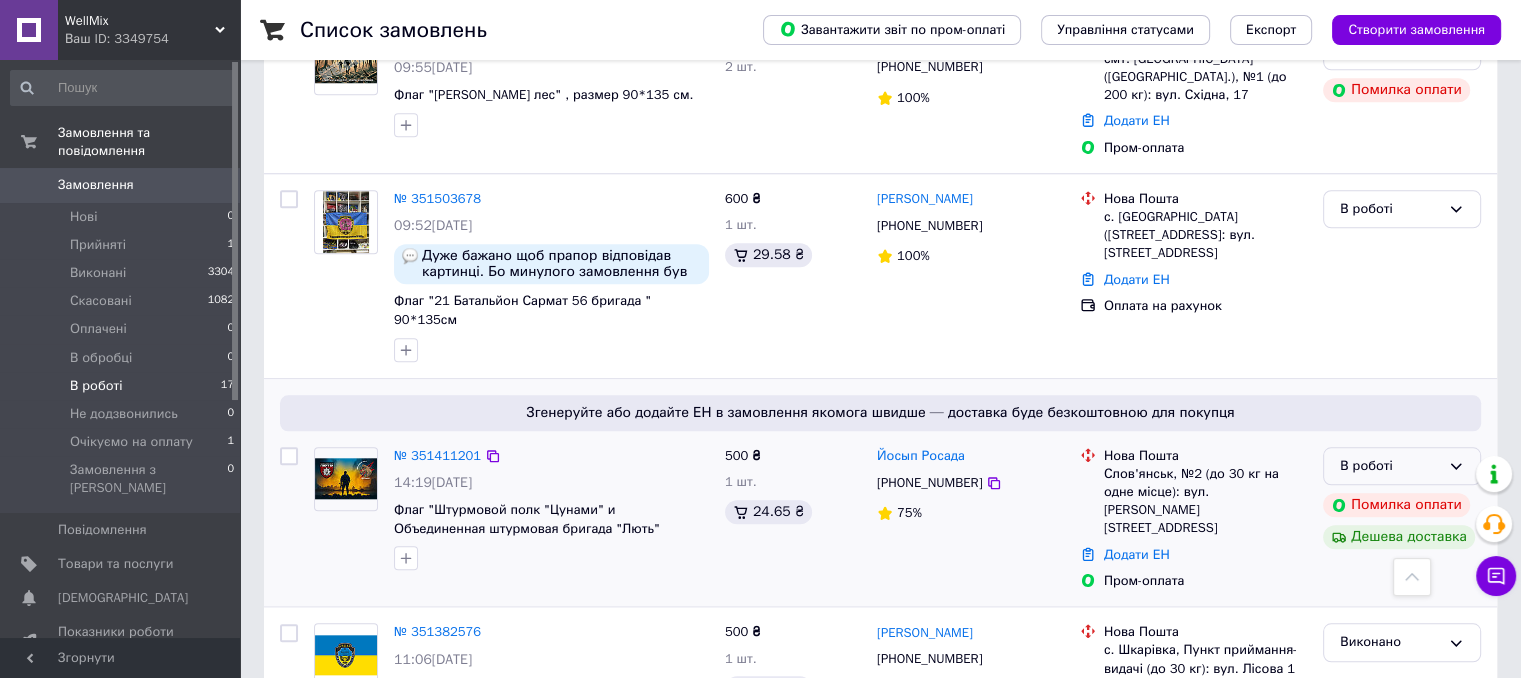click on "В роботі" at bounding box center [1390, 466] 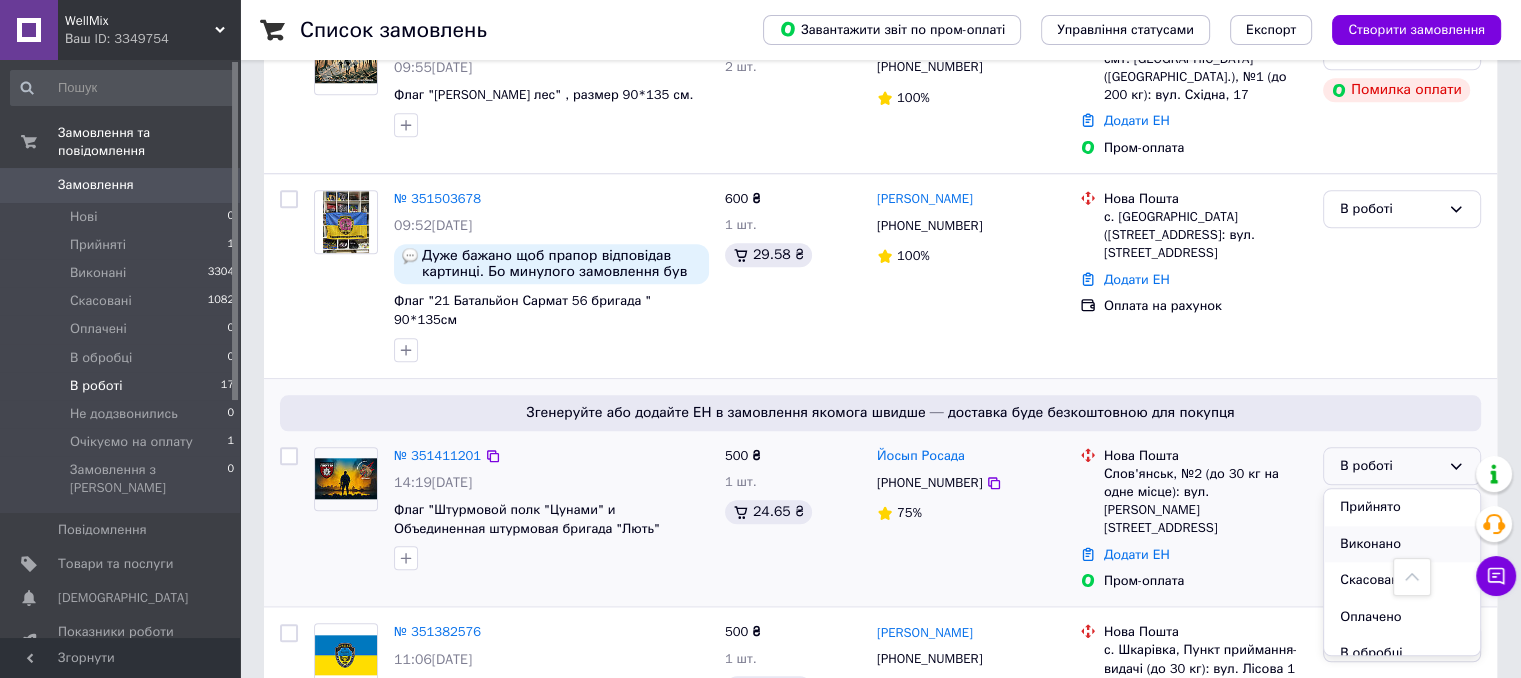 click on "Виконано" at bounding box center (1402, 544) 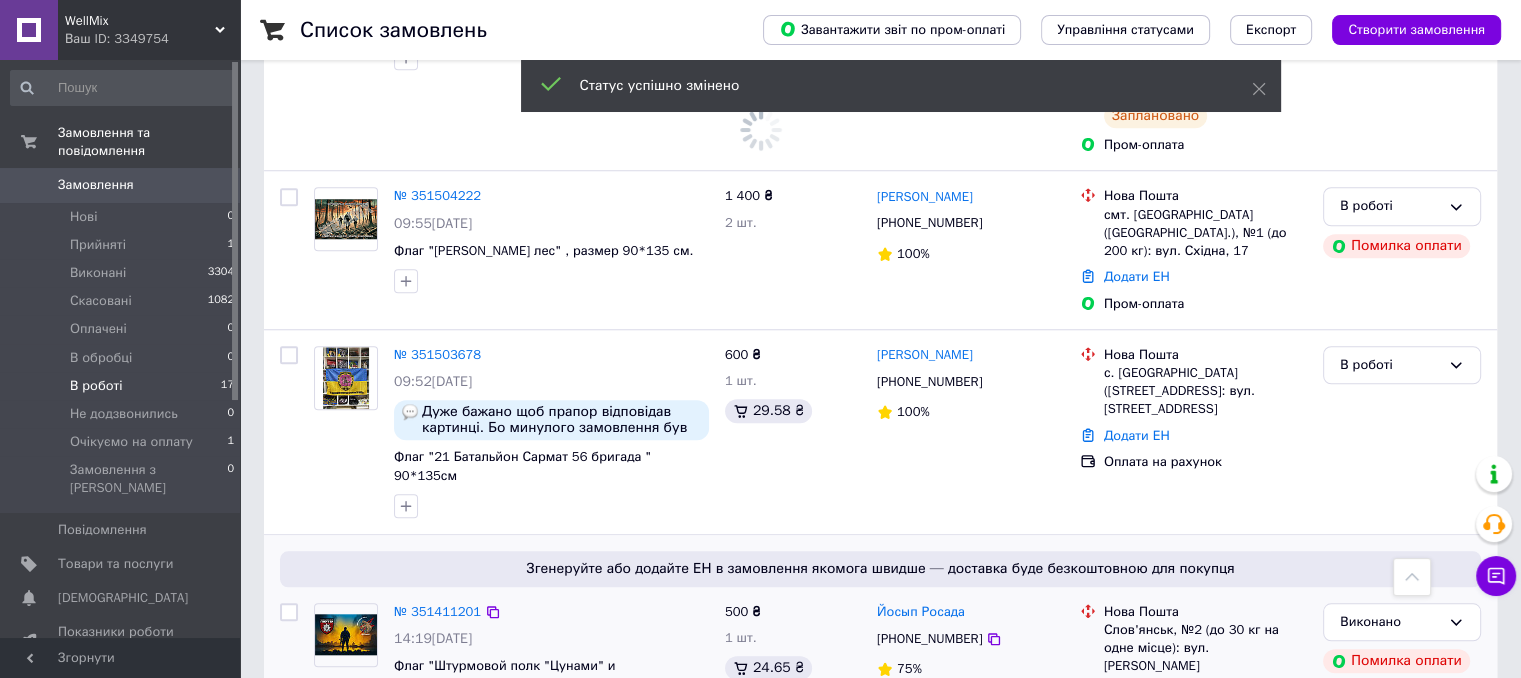 scroll, scrollTop: 1616, scrollLeft: 0, axis: vertical 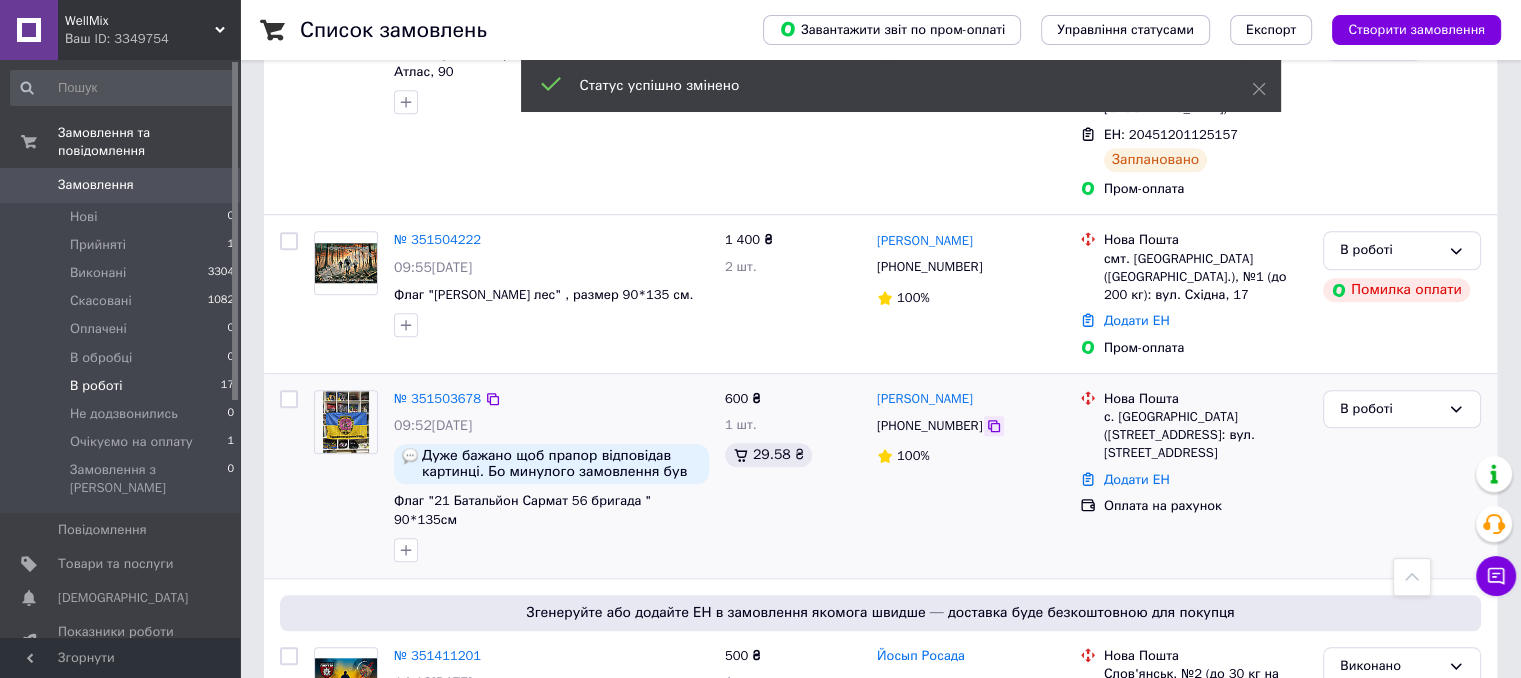 click 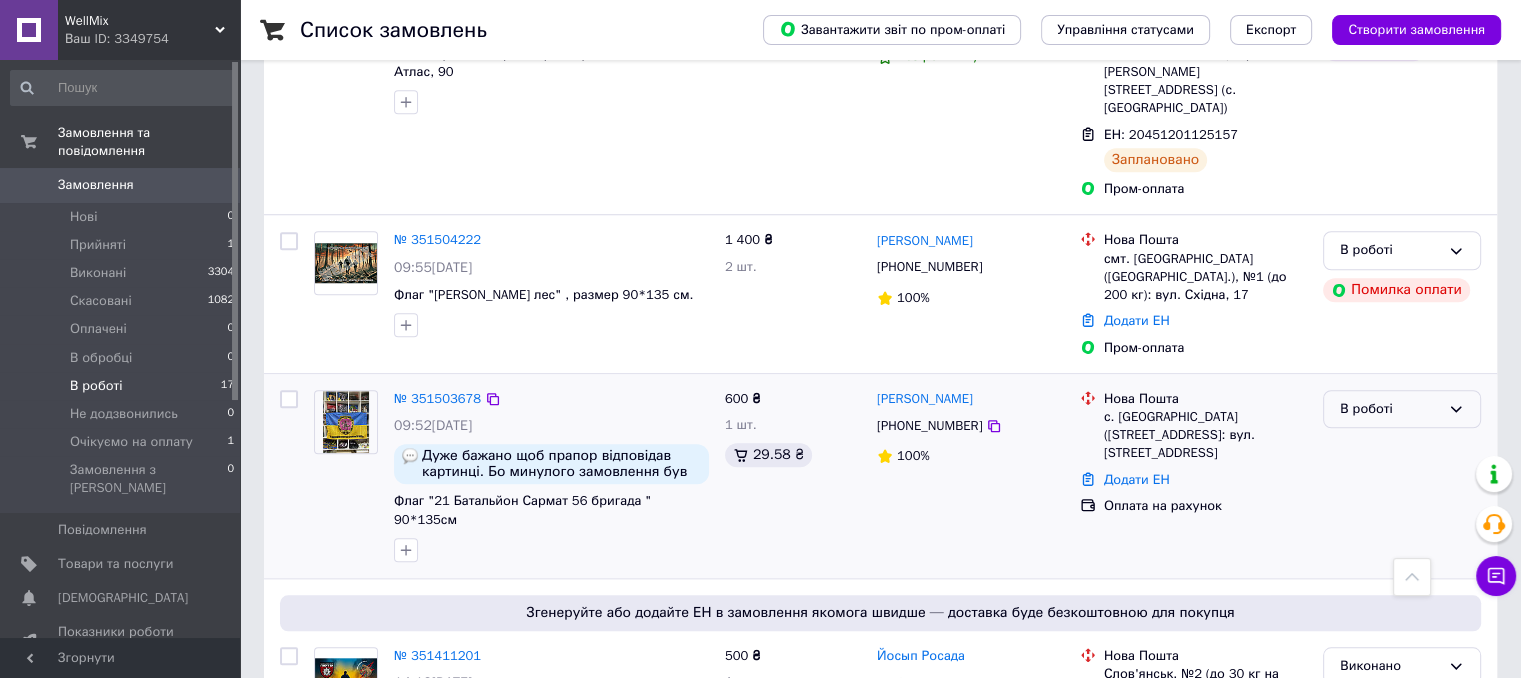 click on "В роботі" at bounding box center (1390, 409) 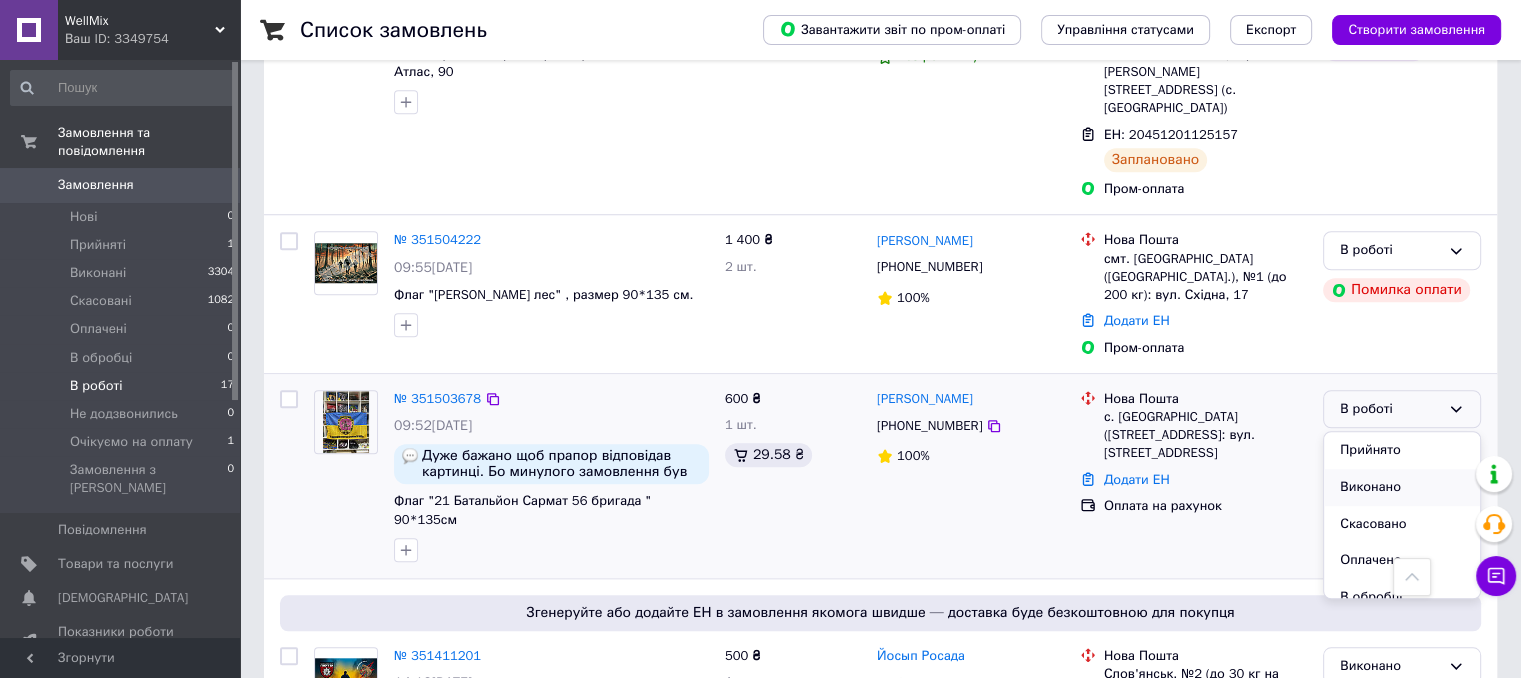 click on "Виконано" at bounding box center (1402, 487) 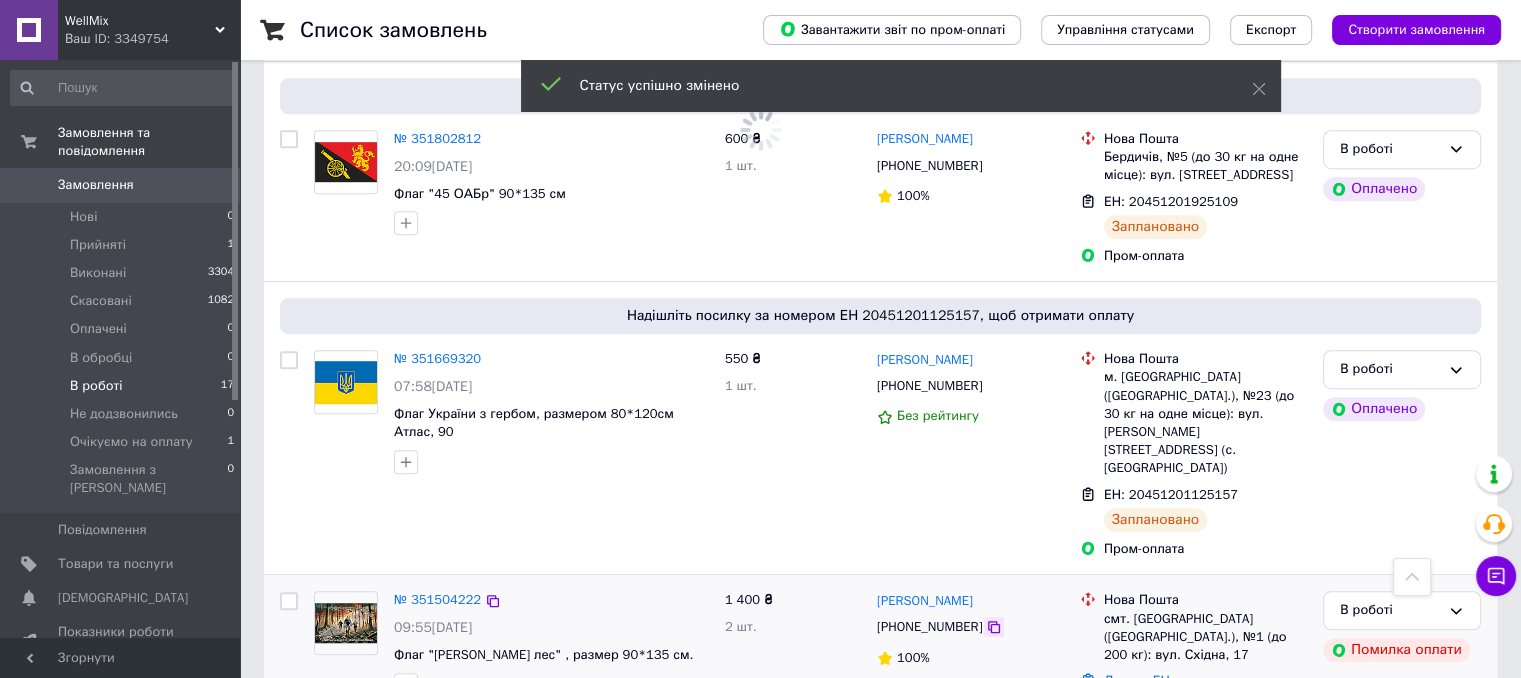 scroll, scrollTop: 1516, scrollLeft: 0, axis: vertical 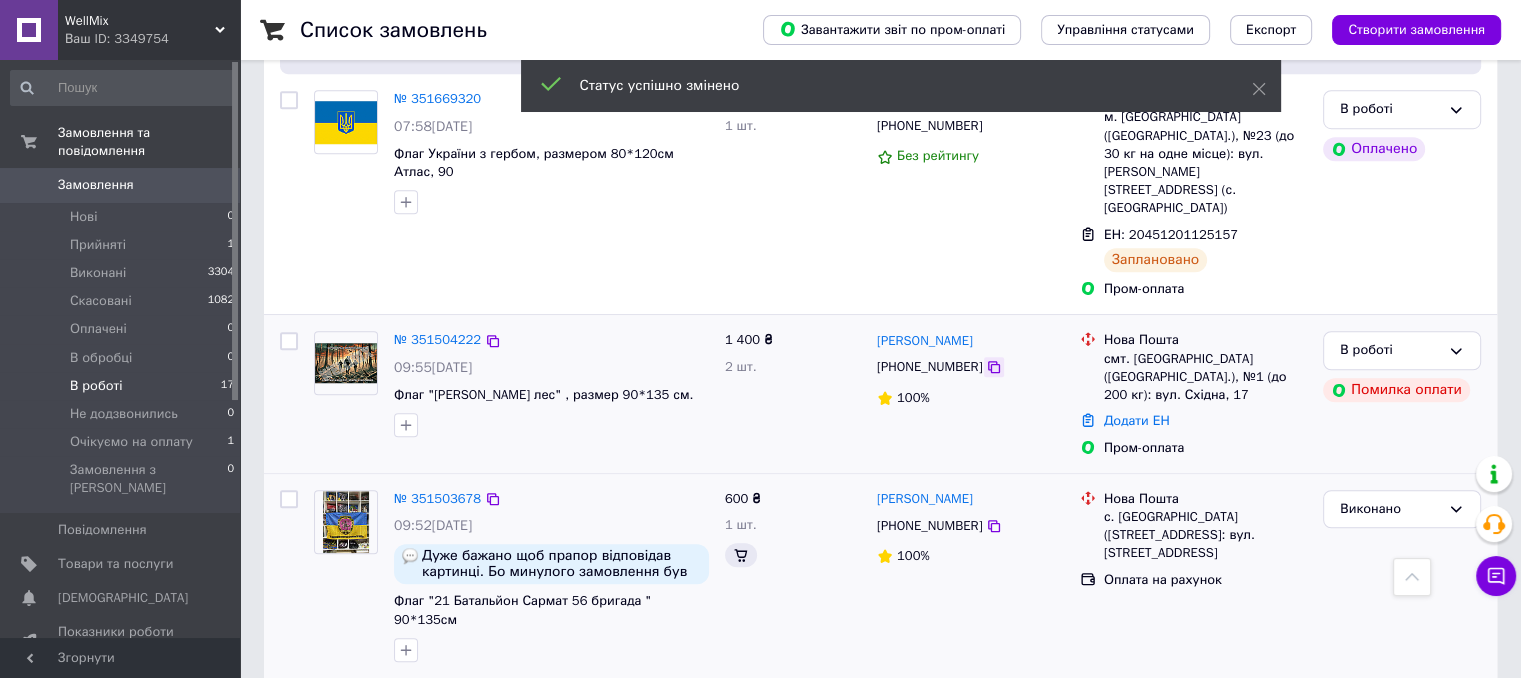 click 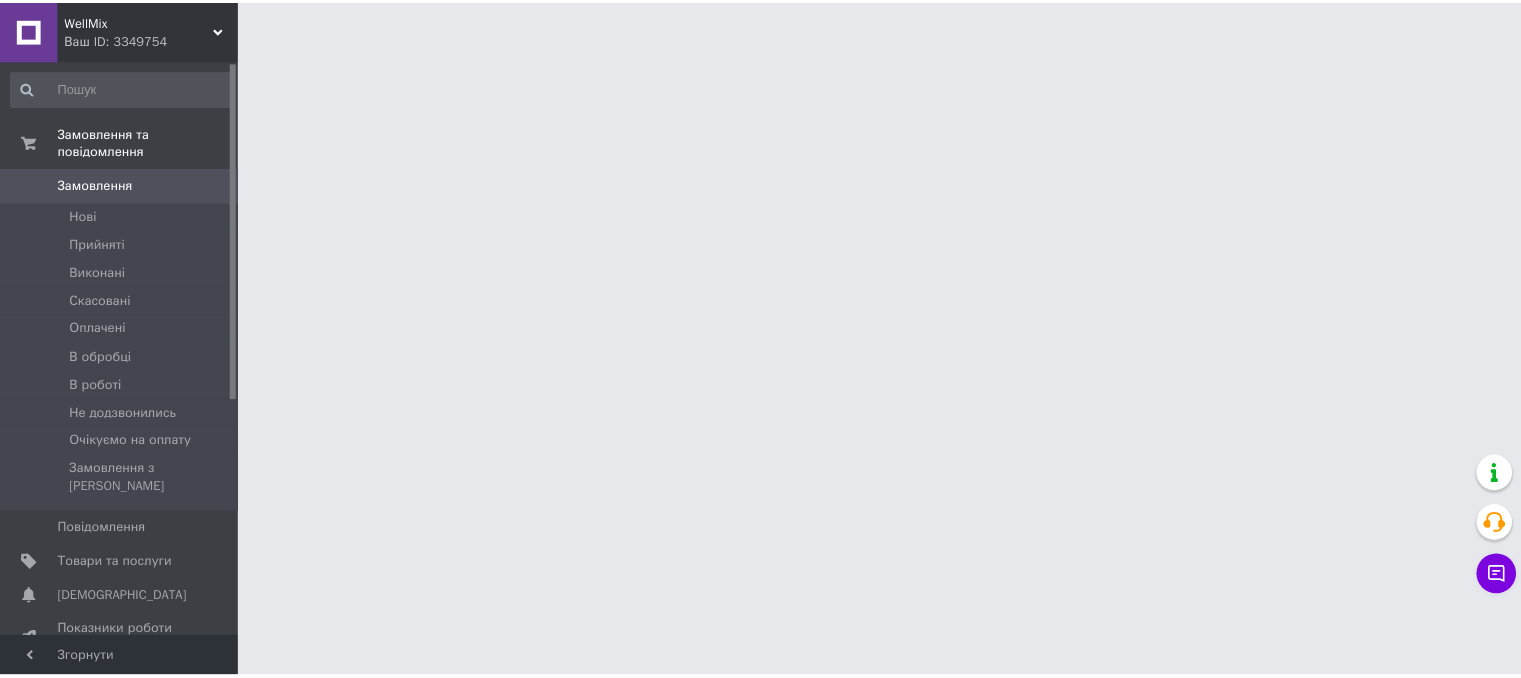 scroll, scrollTop: 0, scrollLeft: 0, axis: both 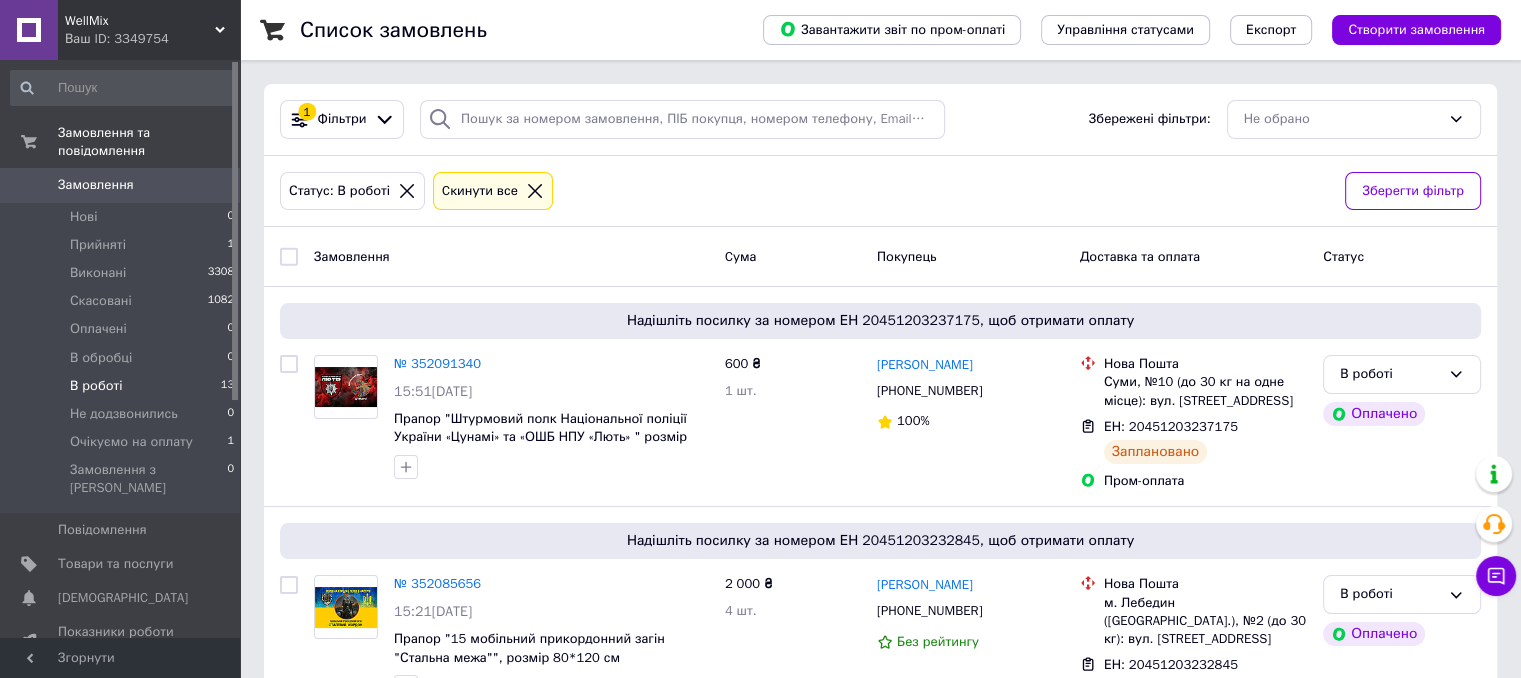 click 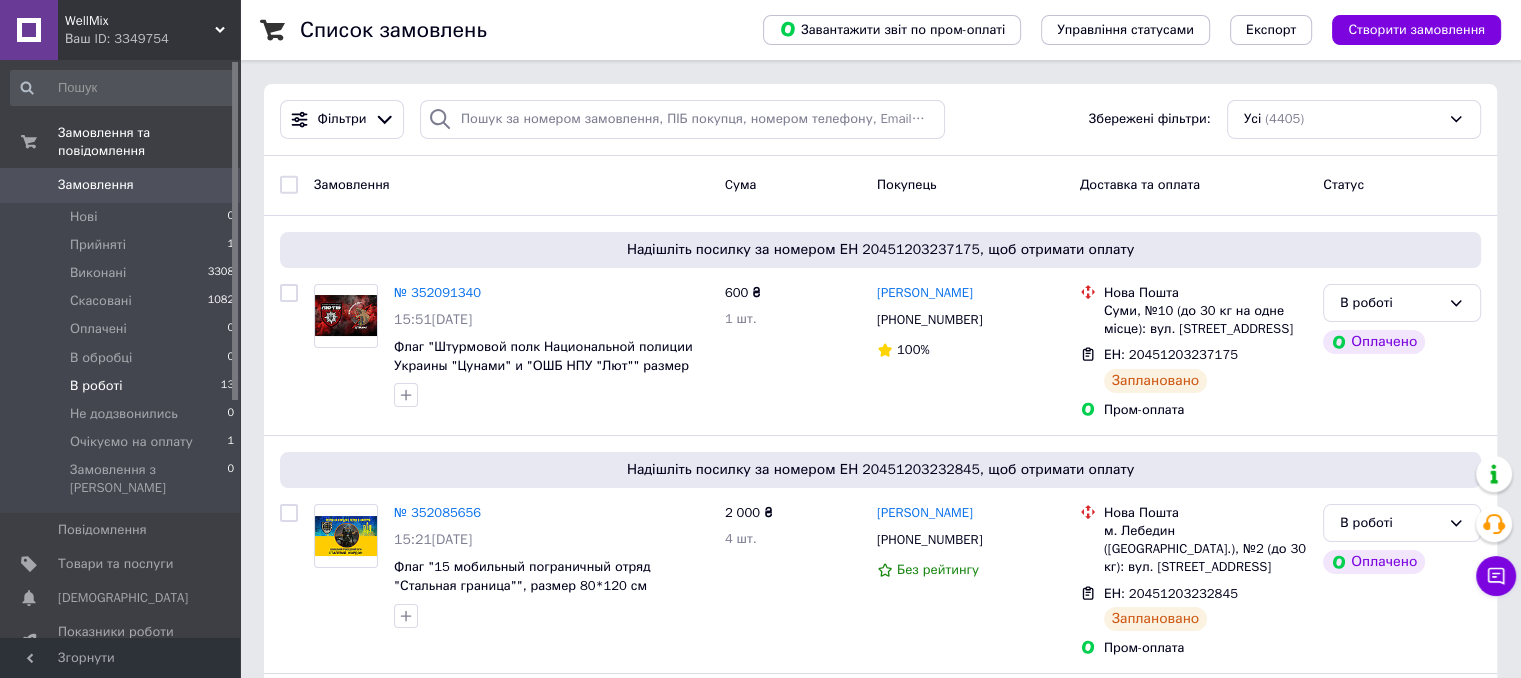 click on "Замовлення" at bounding box center [121, 185] 